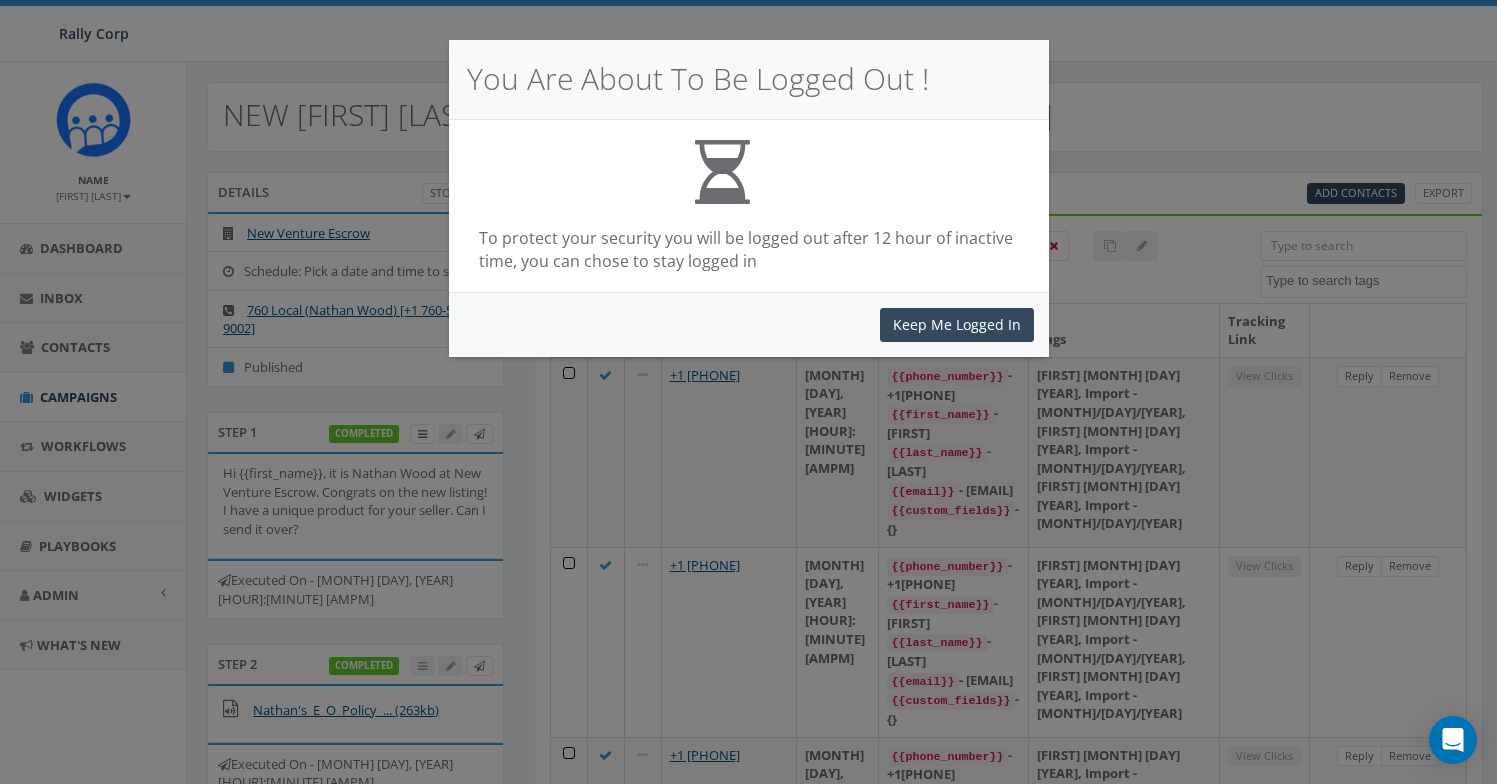 select 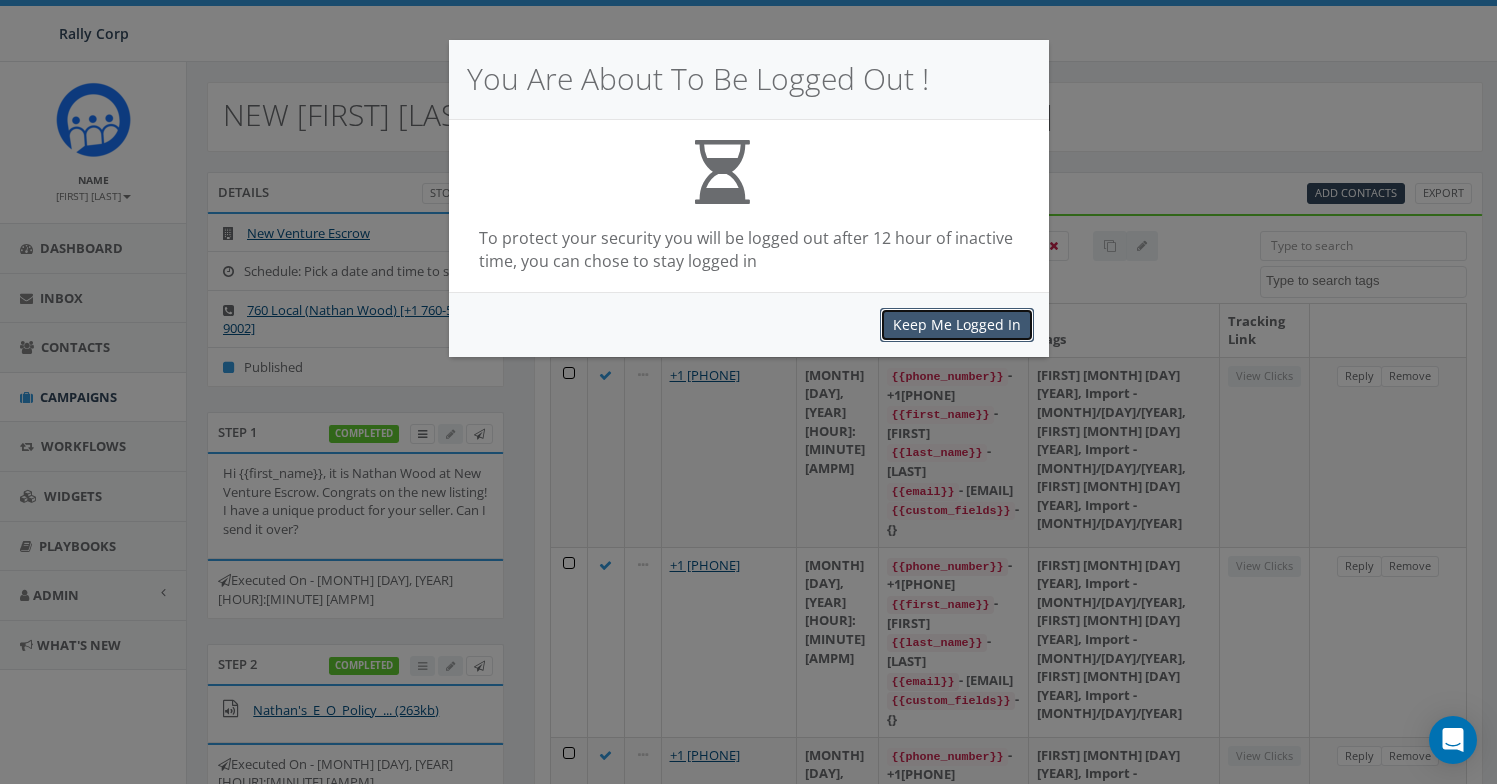 click on "Keep Me Logged In" at bounding box center [957, 325] 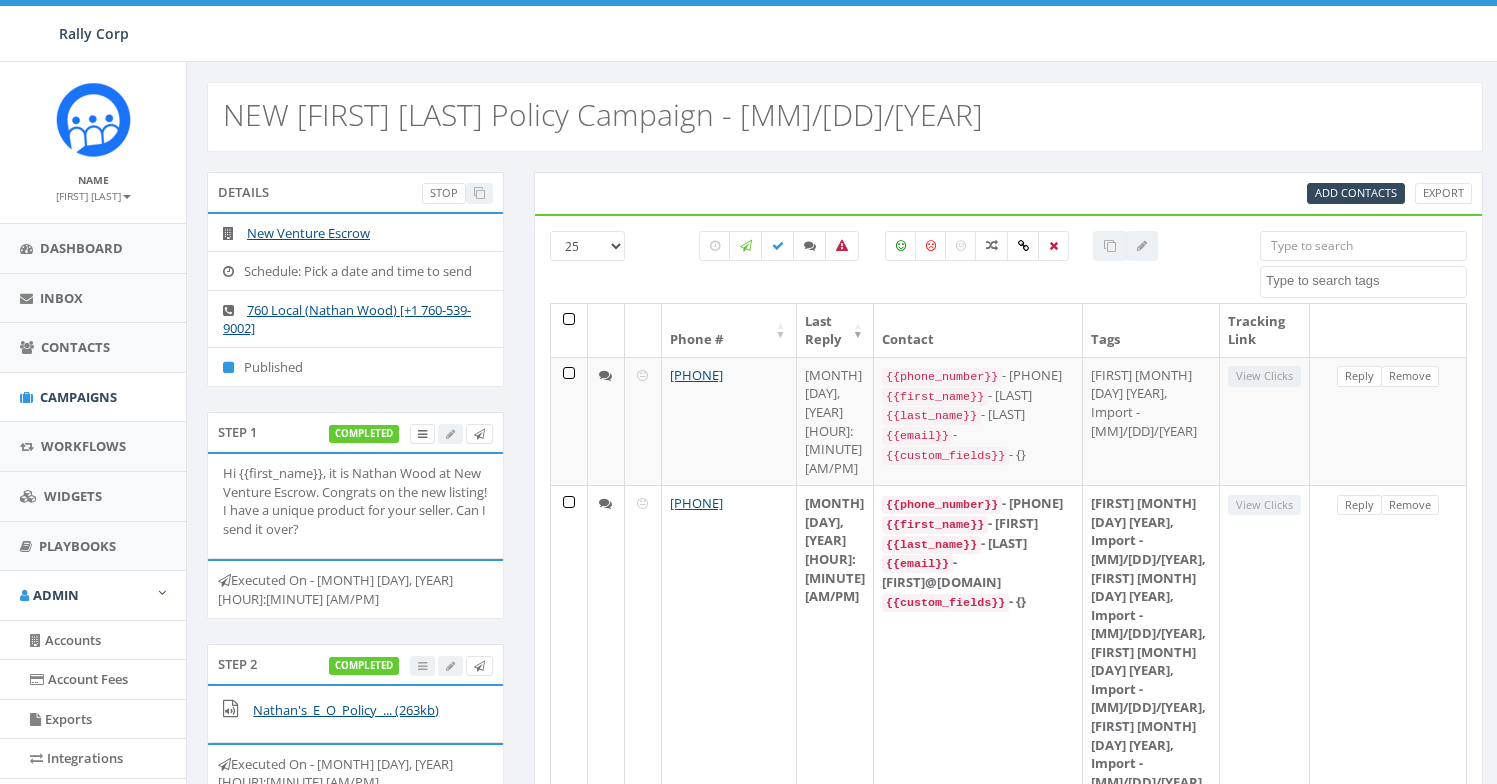 select 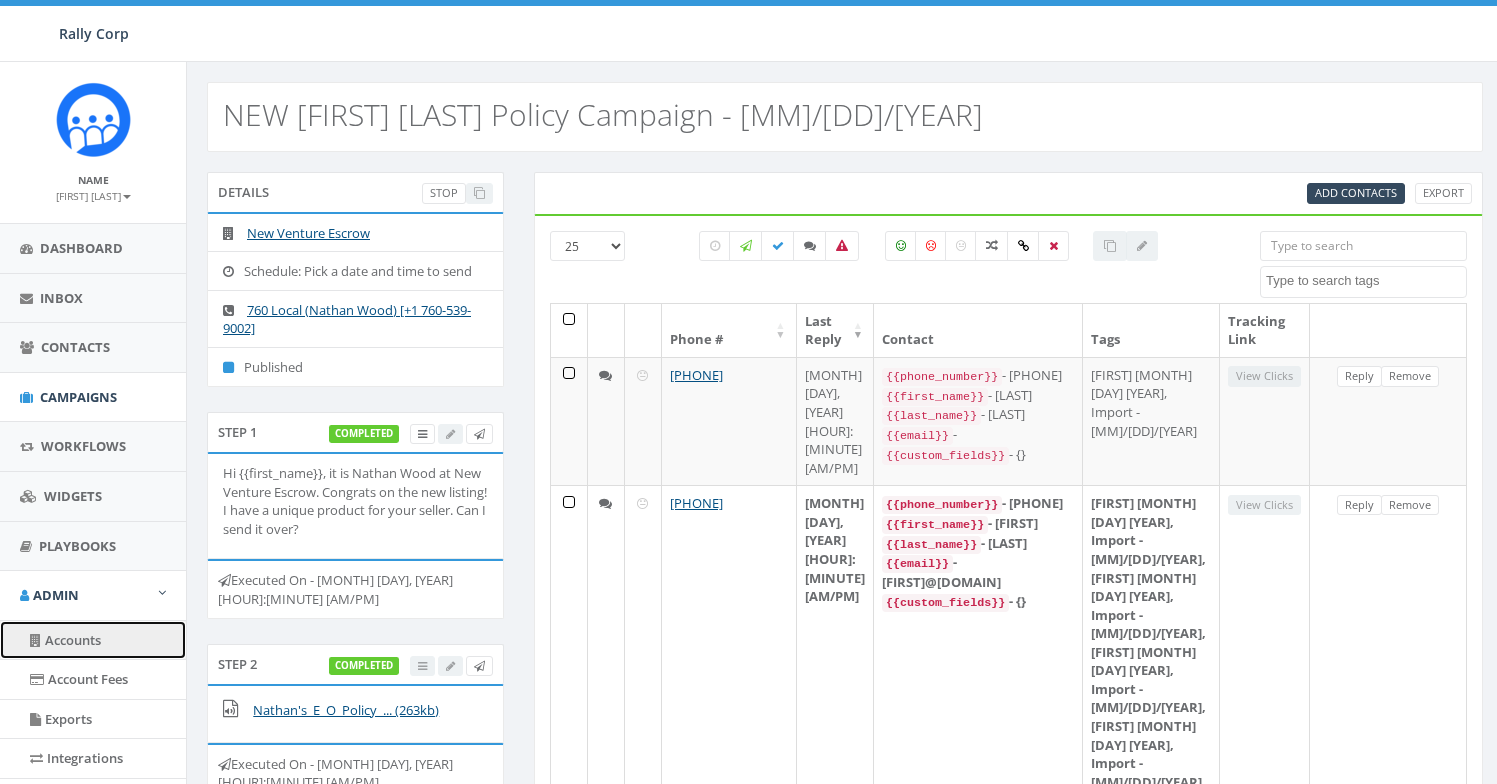 scroll, scrollTop: 0, scrollLeft: 0, axis: both 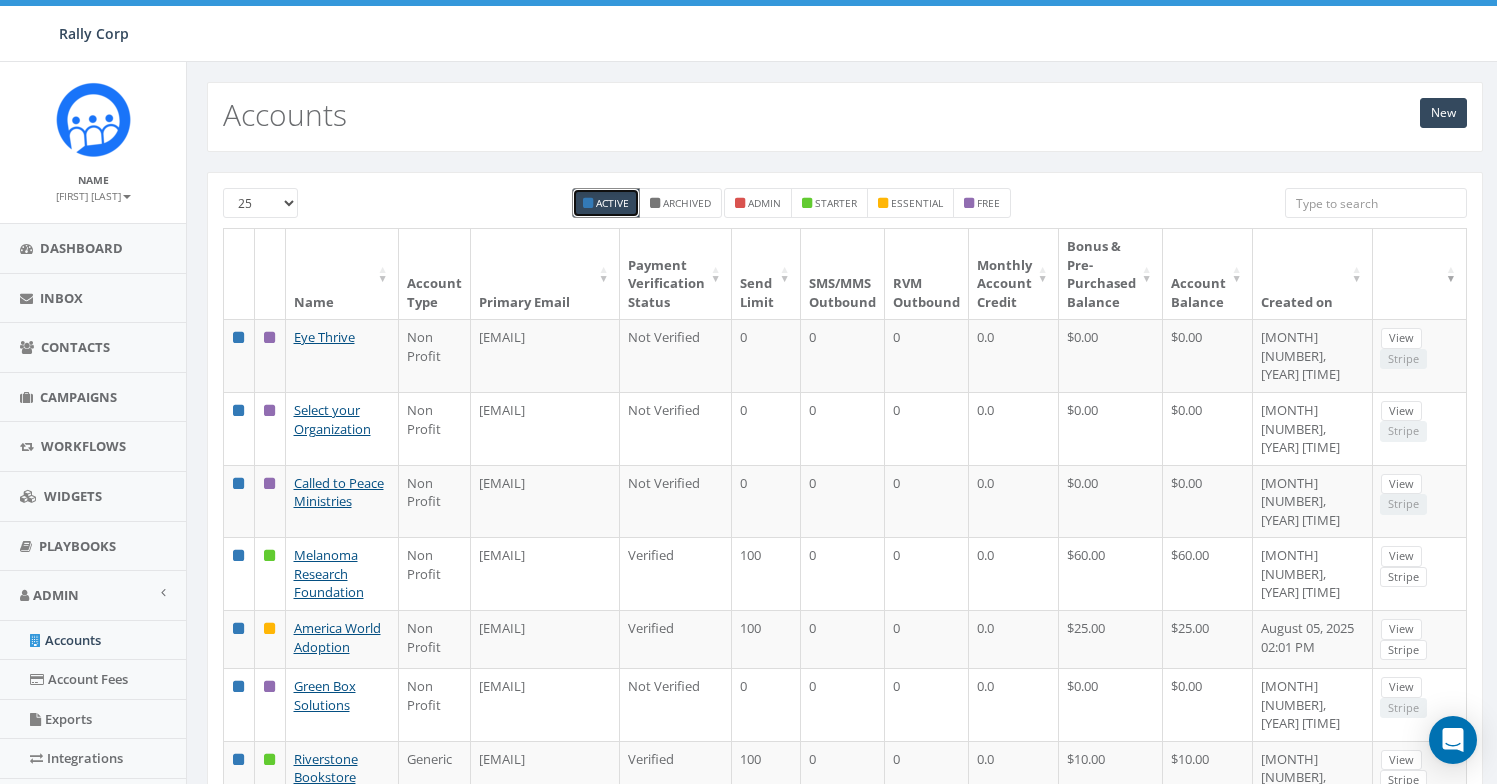 click at bounding box center [1376, 203] 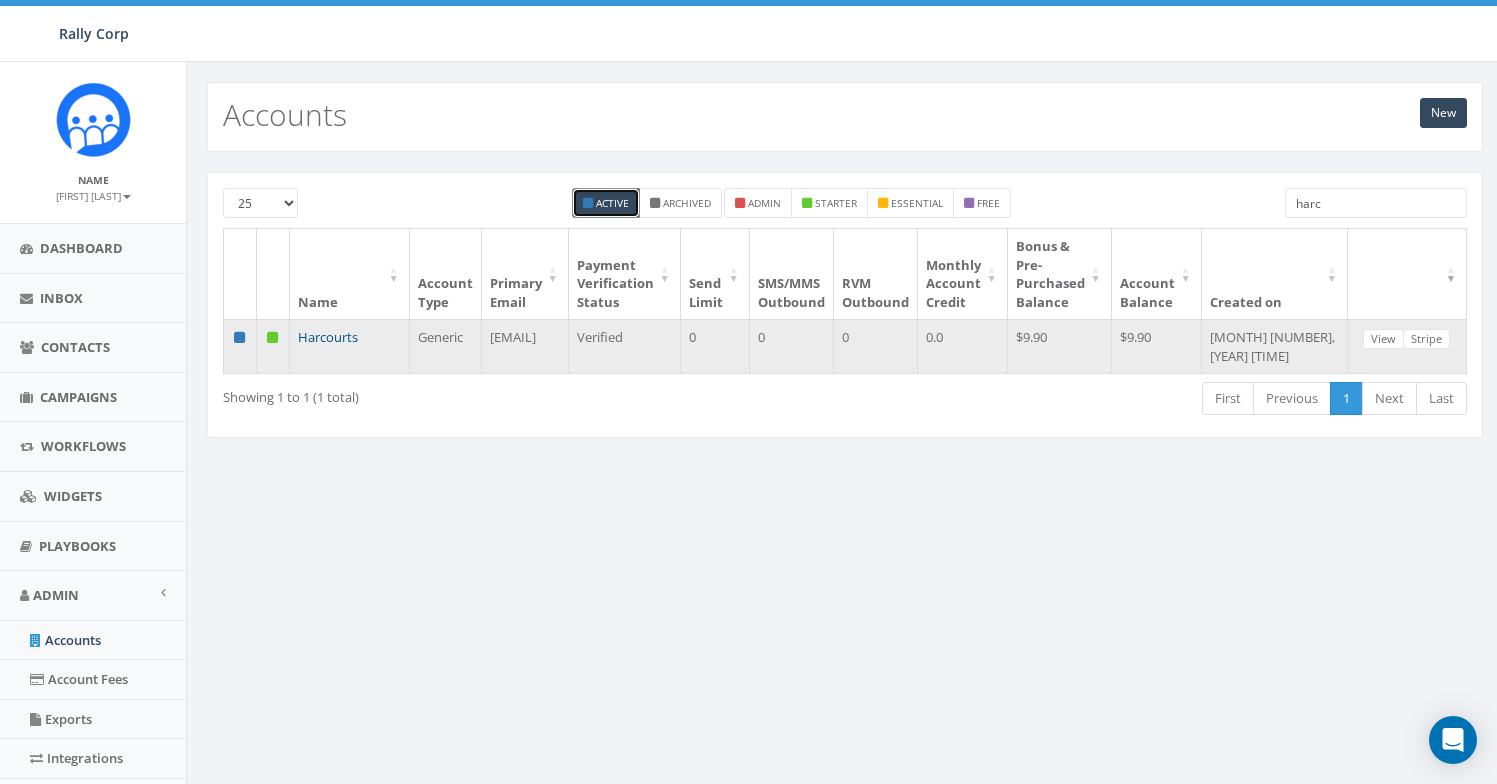 type on "harc" 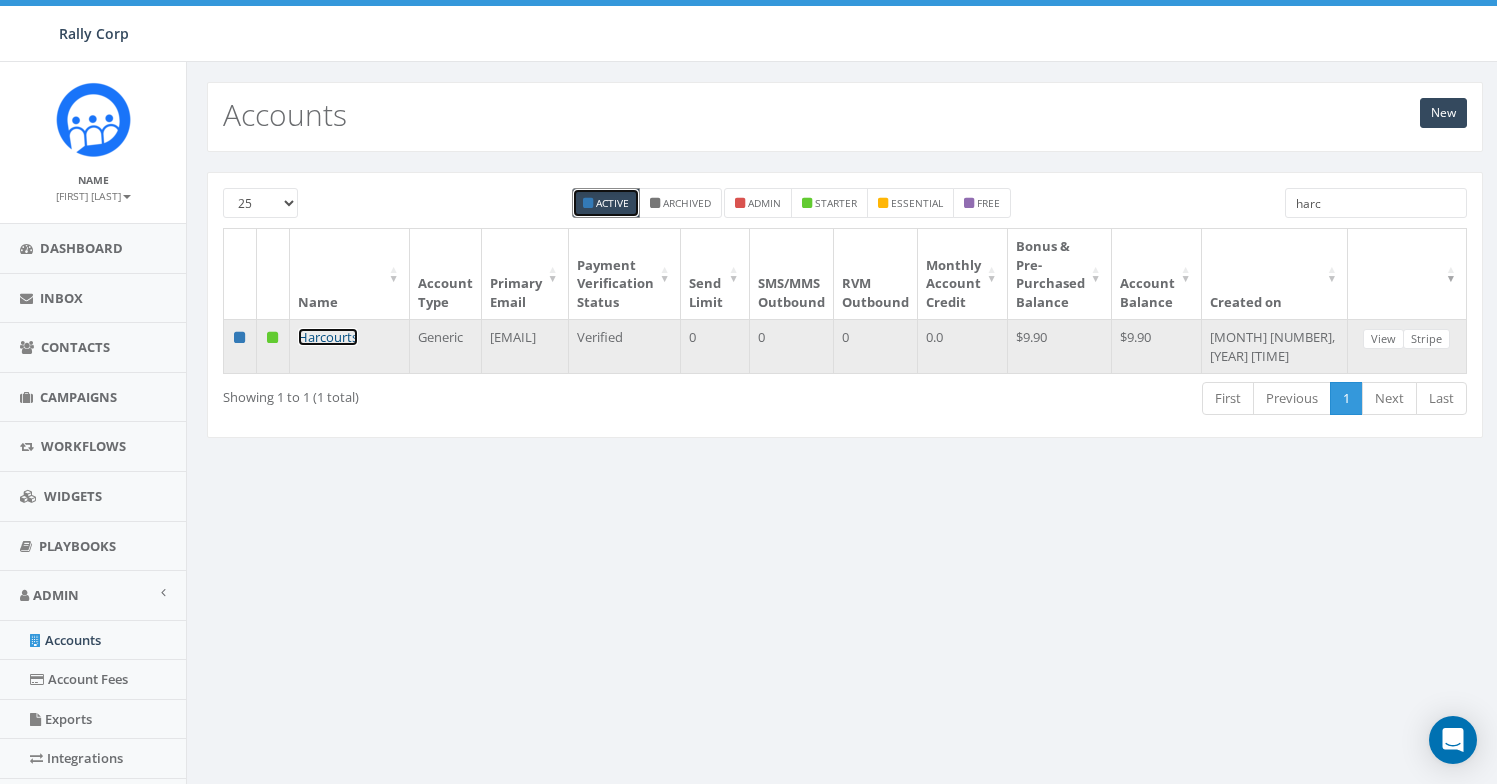click on "Harcourts" at bounding box center [328, 337] 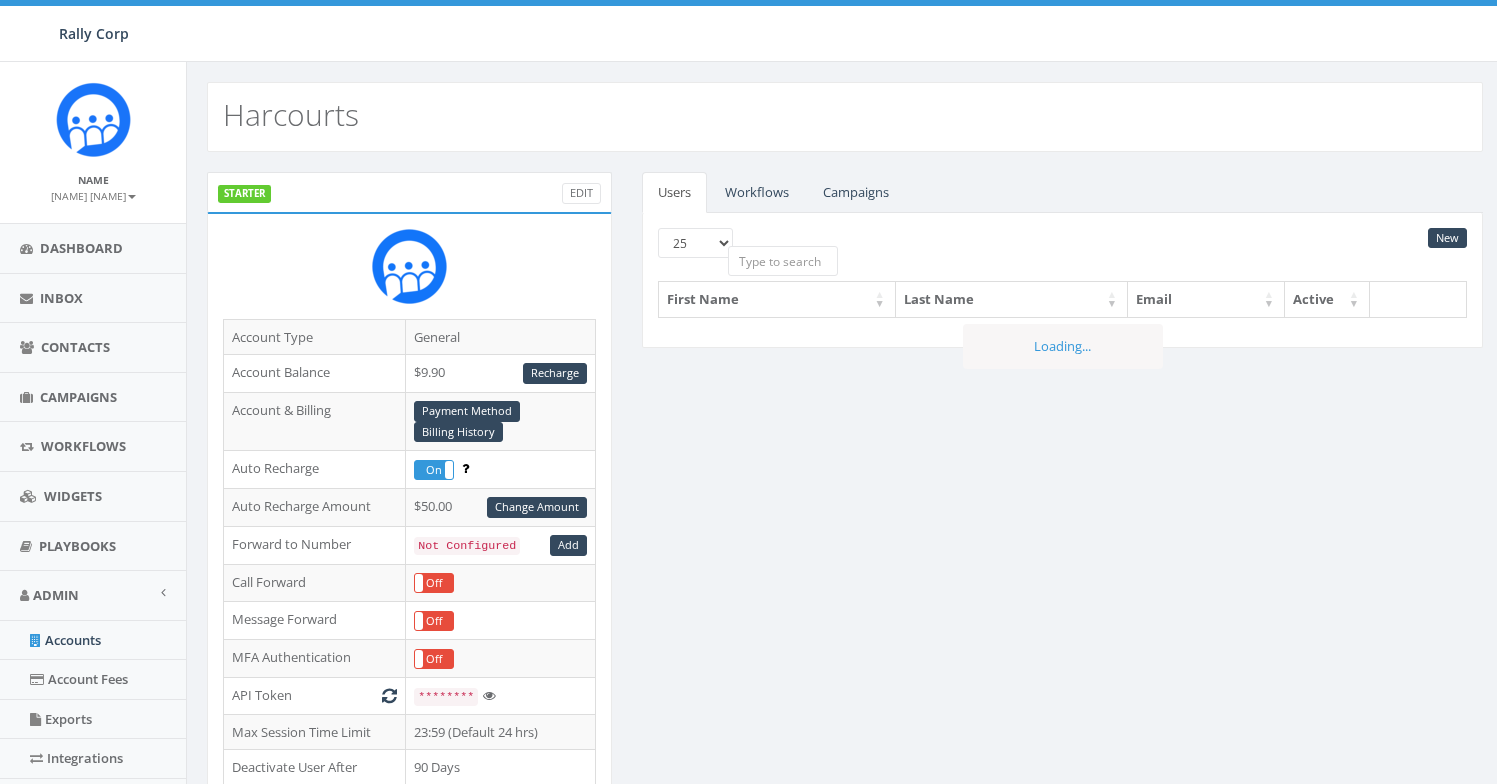 scroll, scrollTop: 0, scrollLeft: 0, axis: both 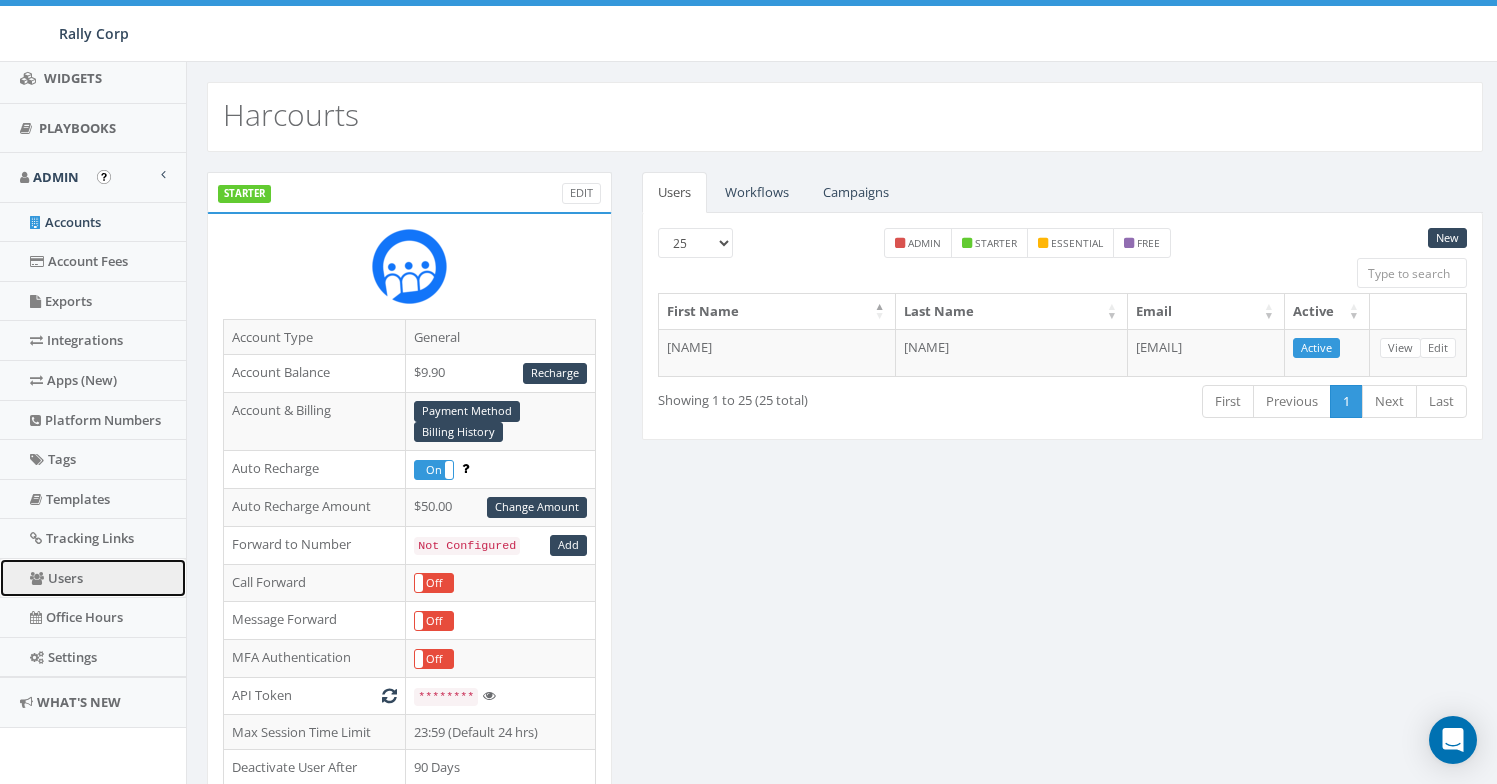 click on "Users" at bounding box center [93, 578] 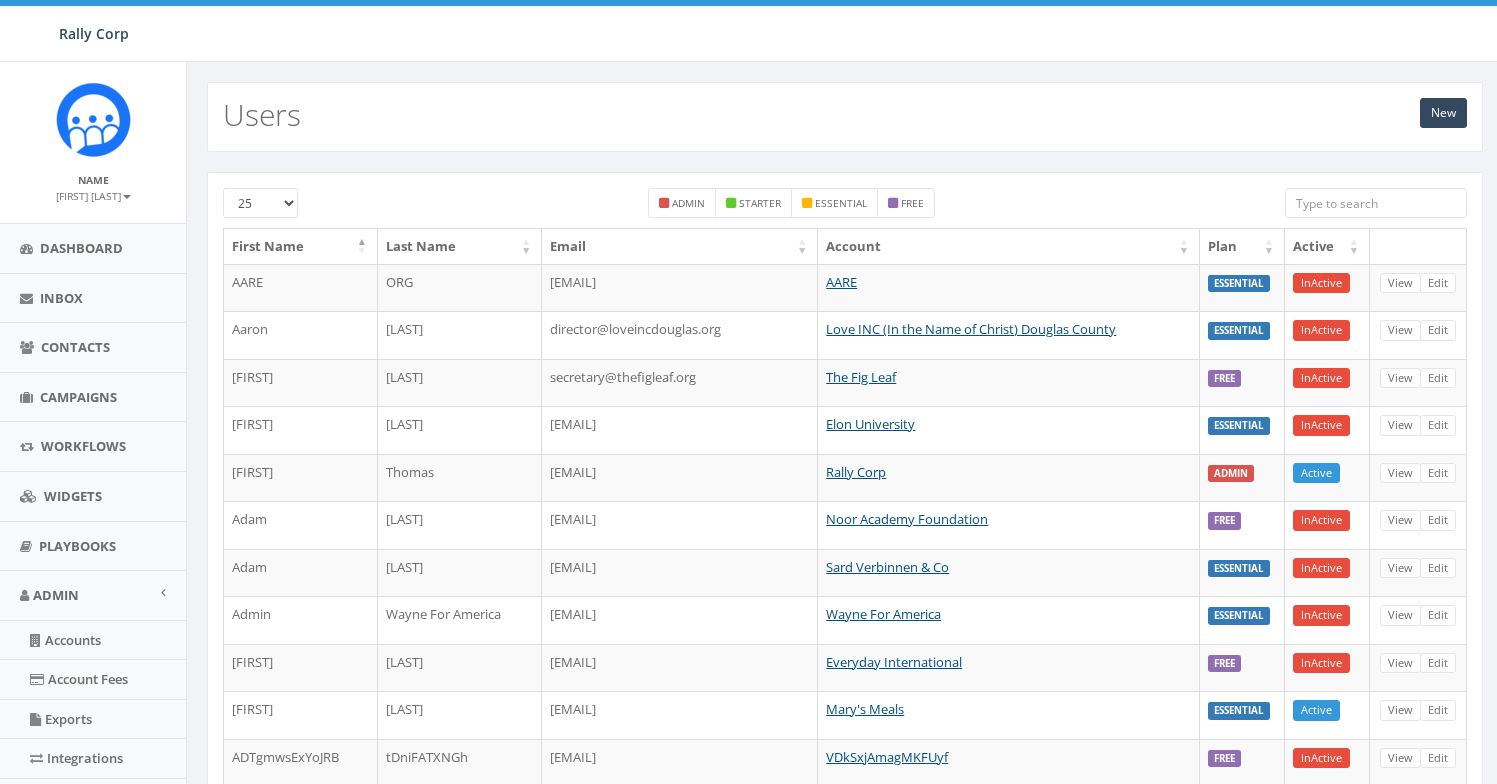 scroll, scrollTop: 0, scrollLeft: 0, axis: both 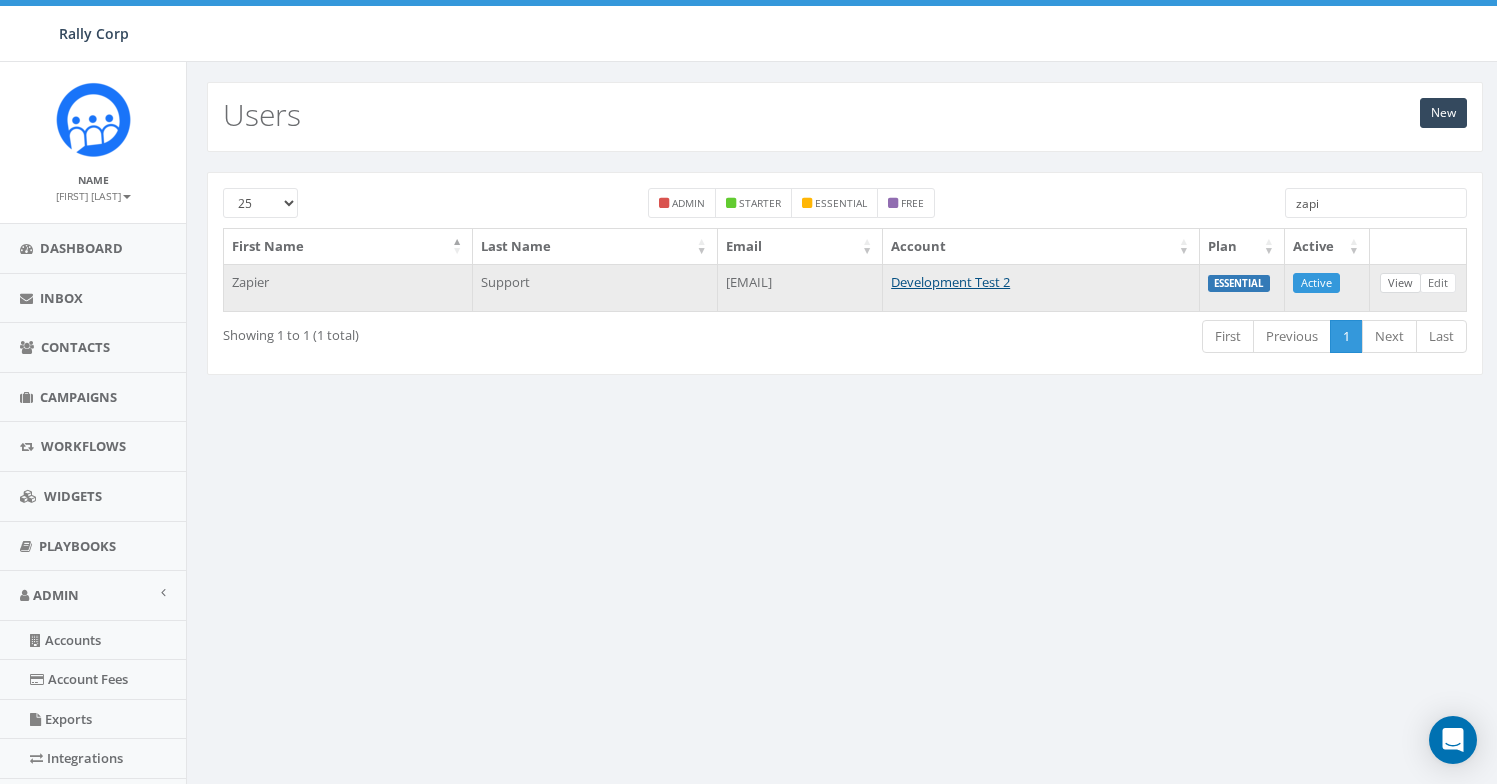type on "zapi" 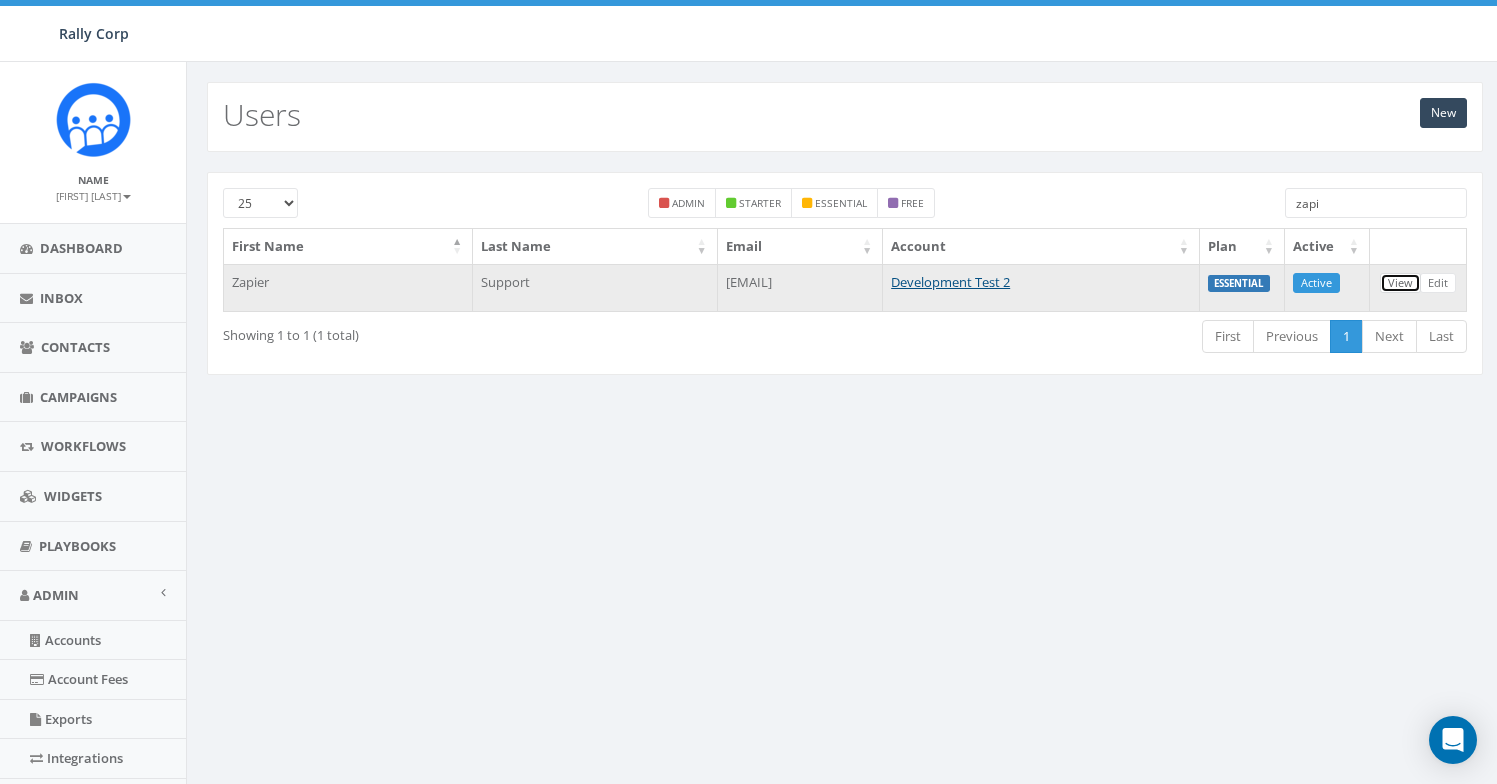 click on "View" at bounding box center [1400, 283] 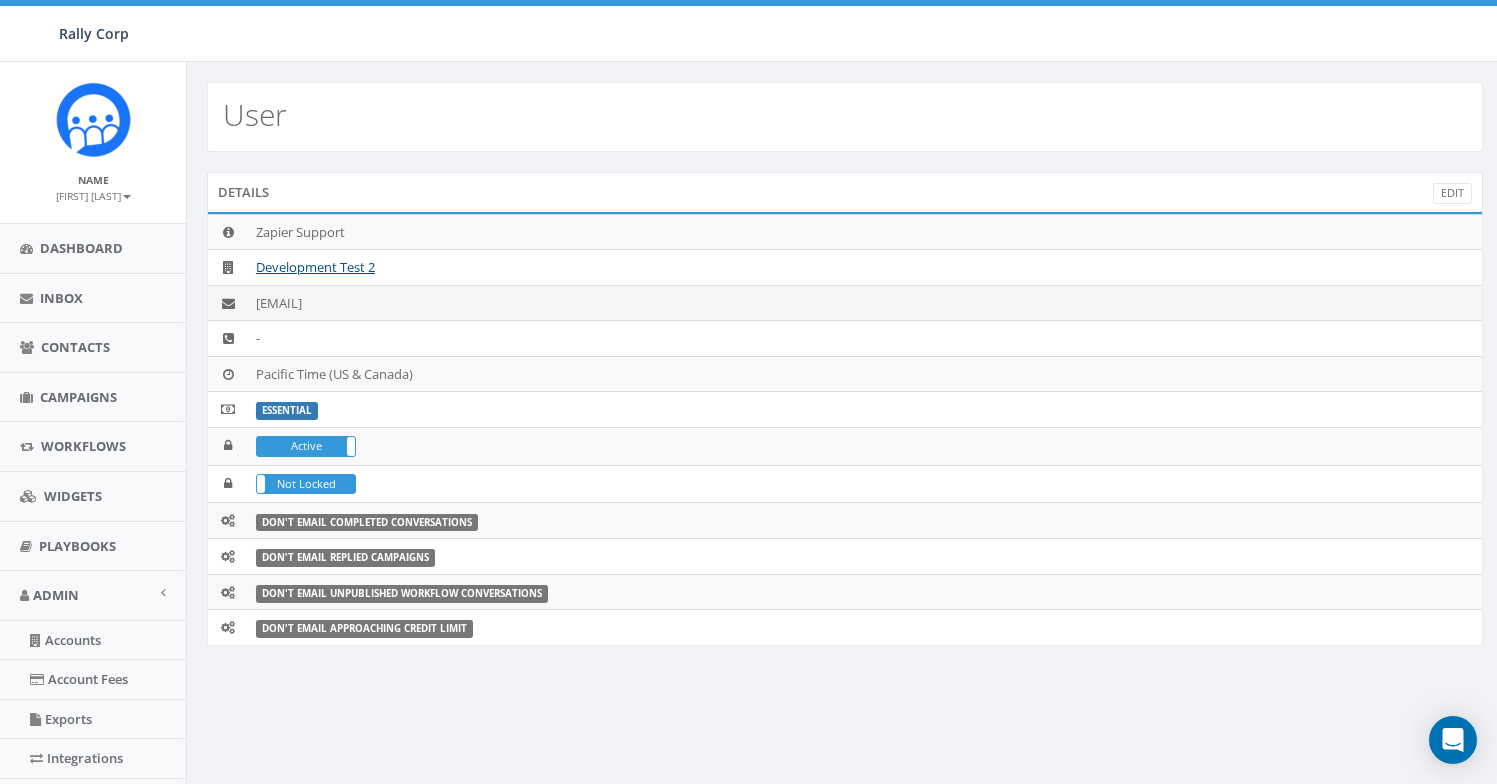 scroll, scrollTop: 0, scrollLeft: 0, axis: both 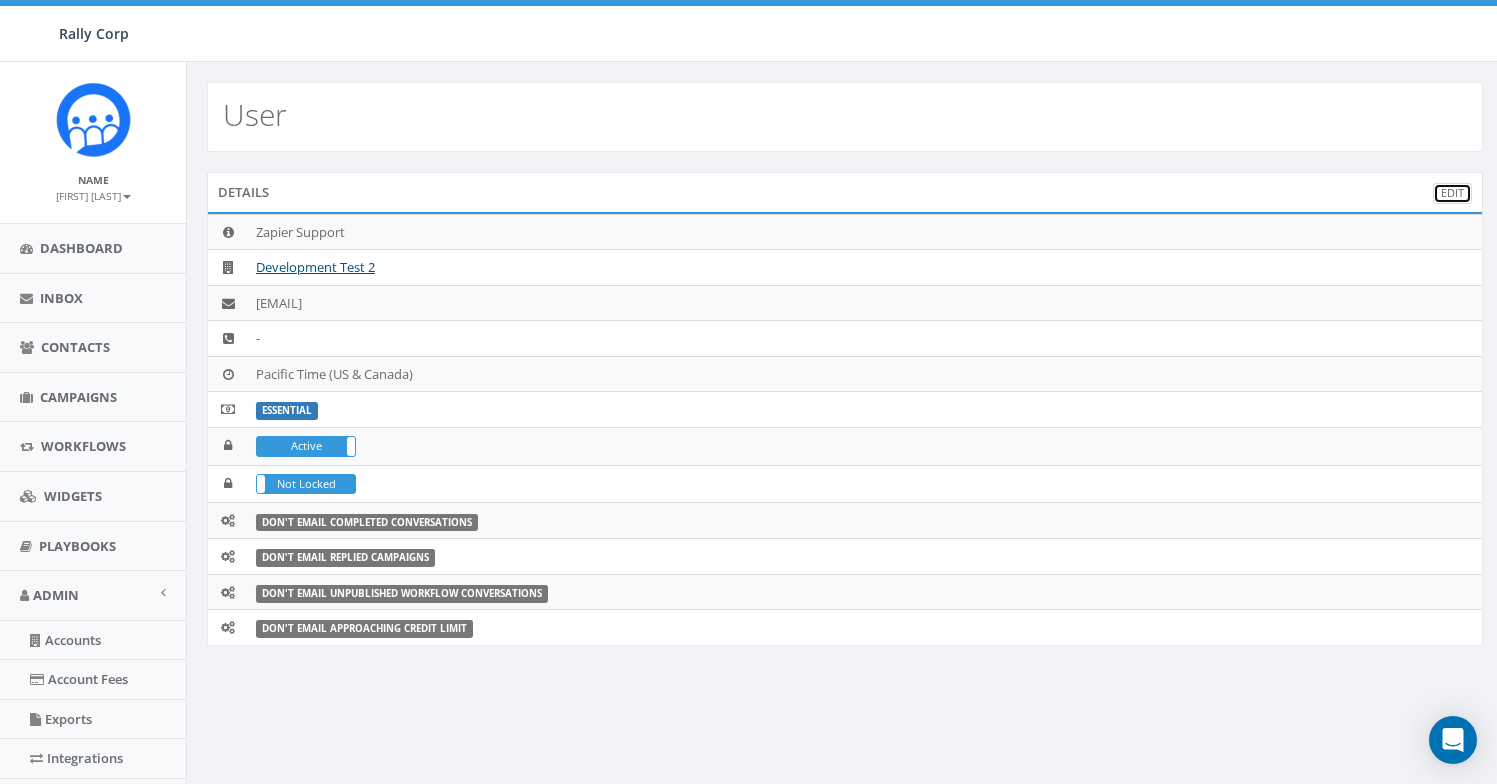 click on "Edit" at bounding box center (1452, 193) 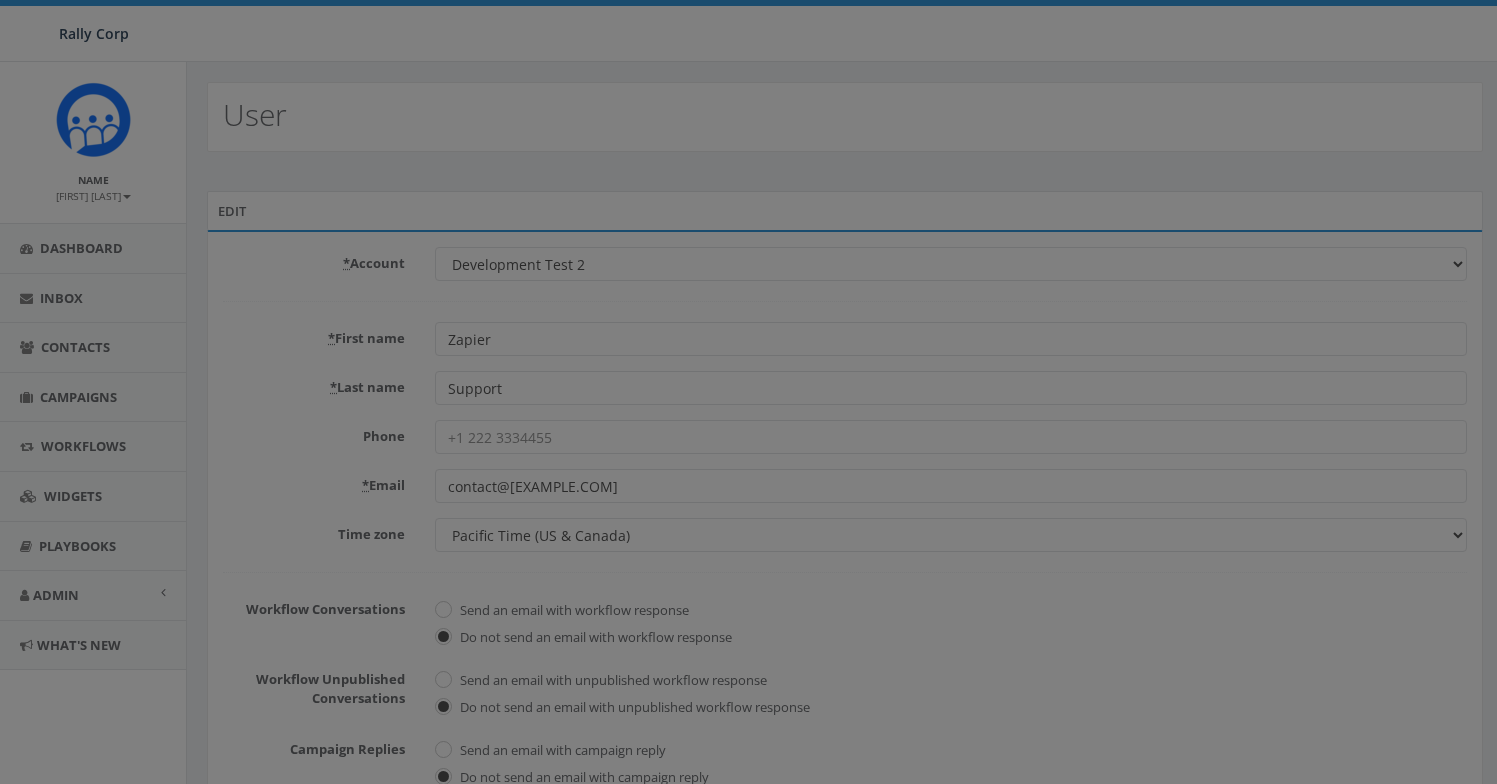 scroll, scrollTop: 0, scrollLeft: 0, axis: both 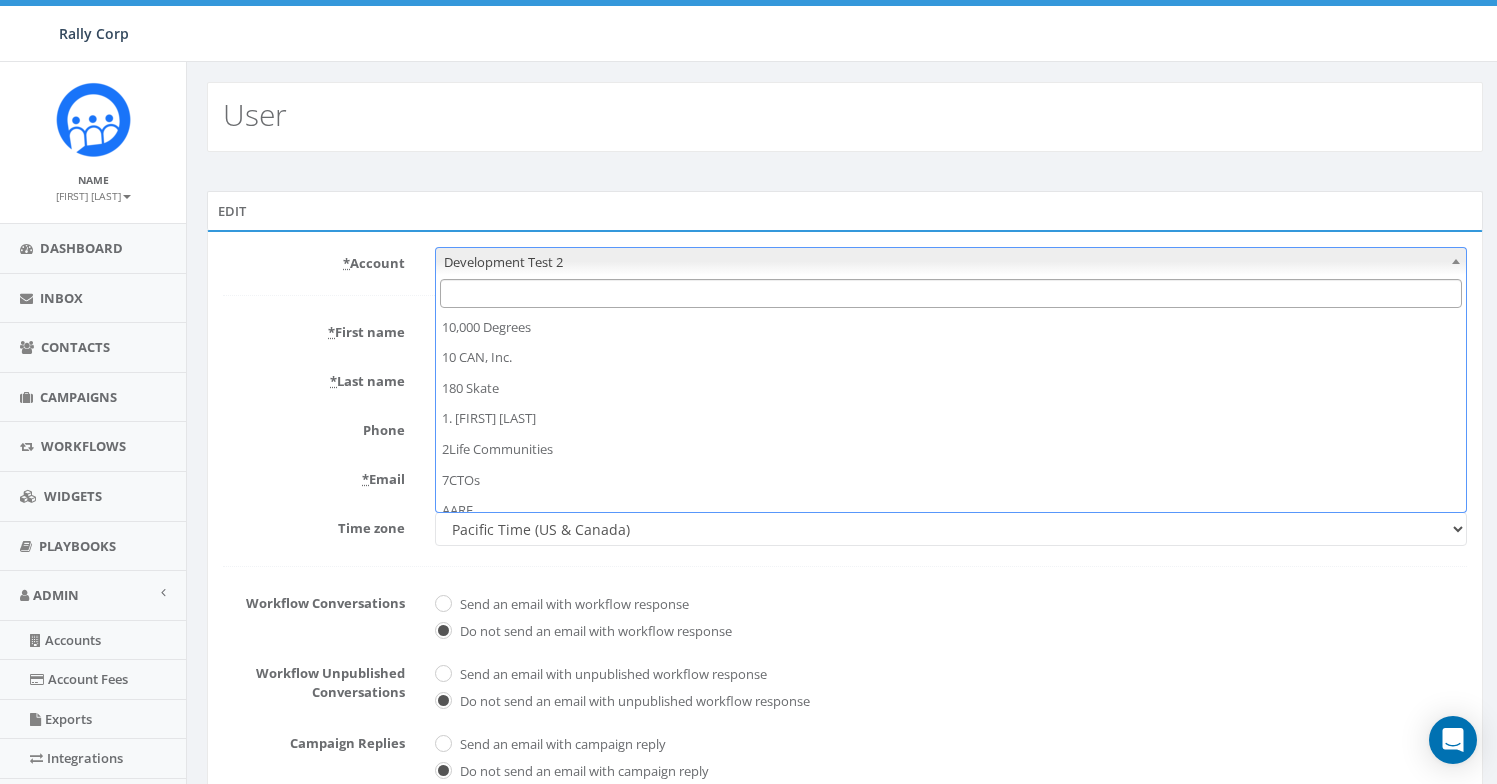 click on "Development Test 2" at bounding box center (951, 262) 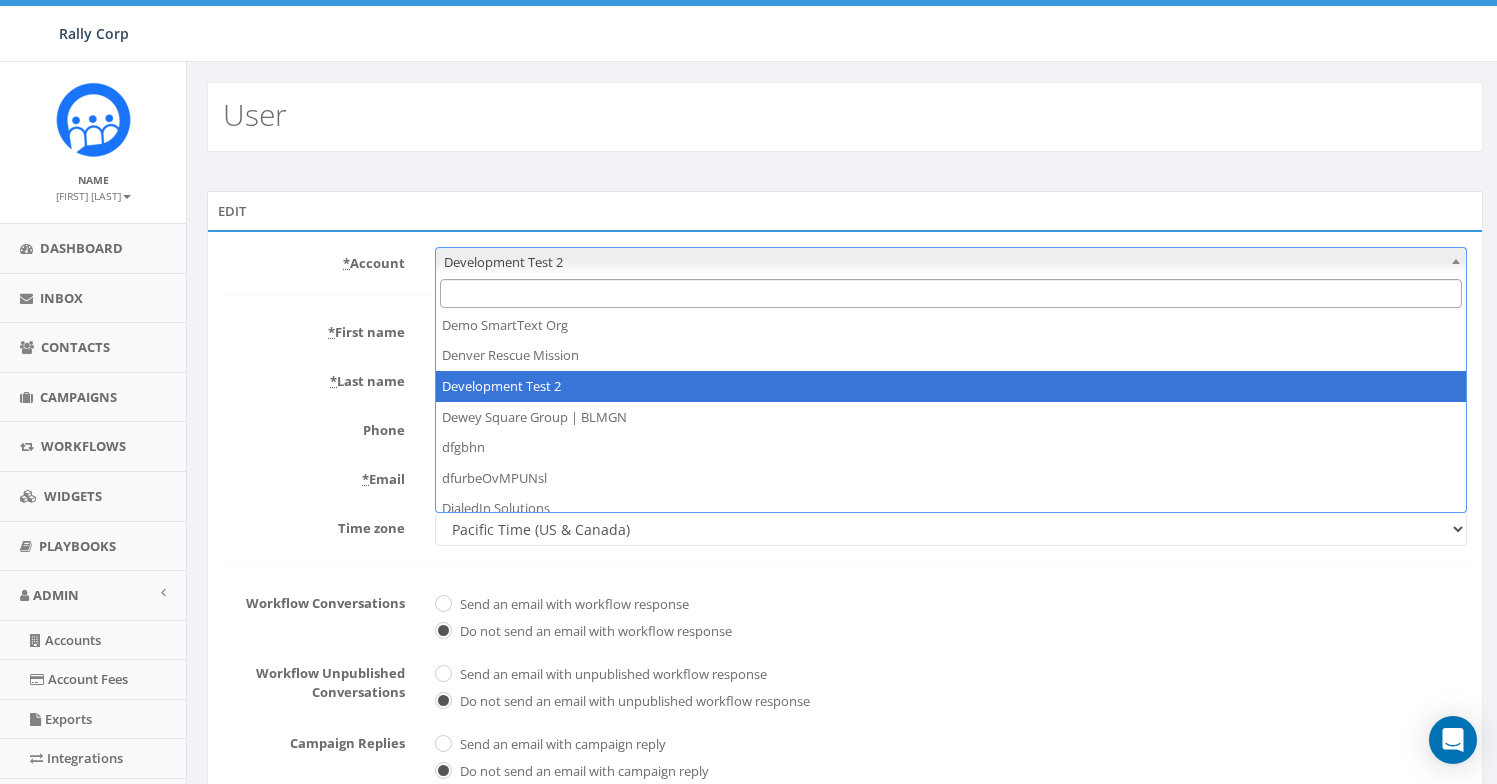 click at bounding box center (951, 293) 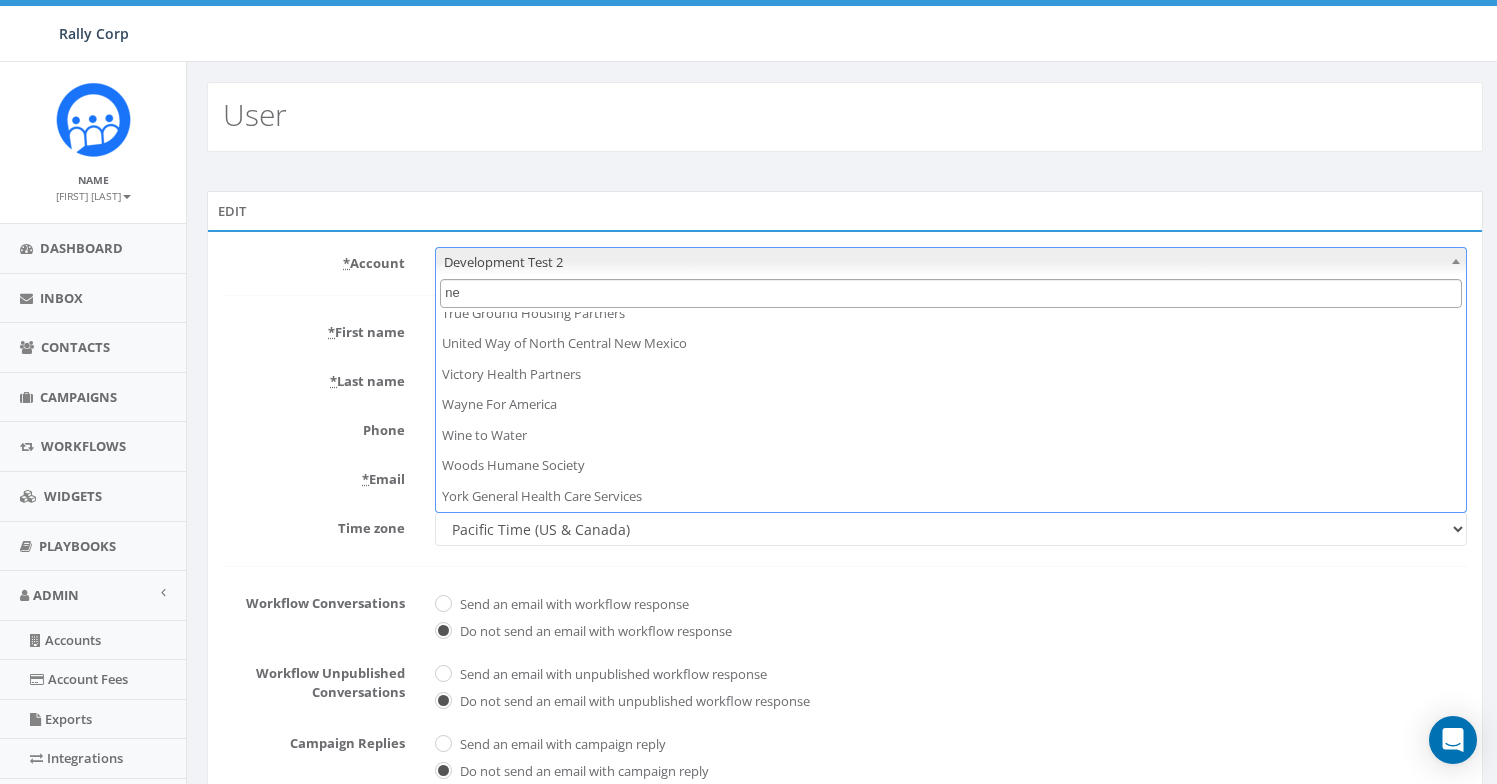 scroll, scrollTop: 0, scrollLeft: 0, axis: both 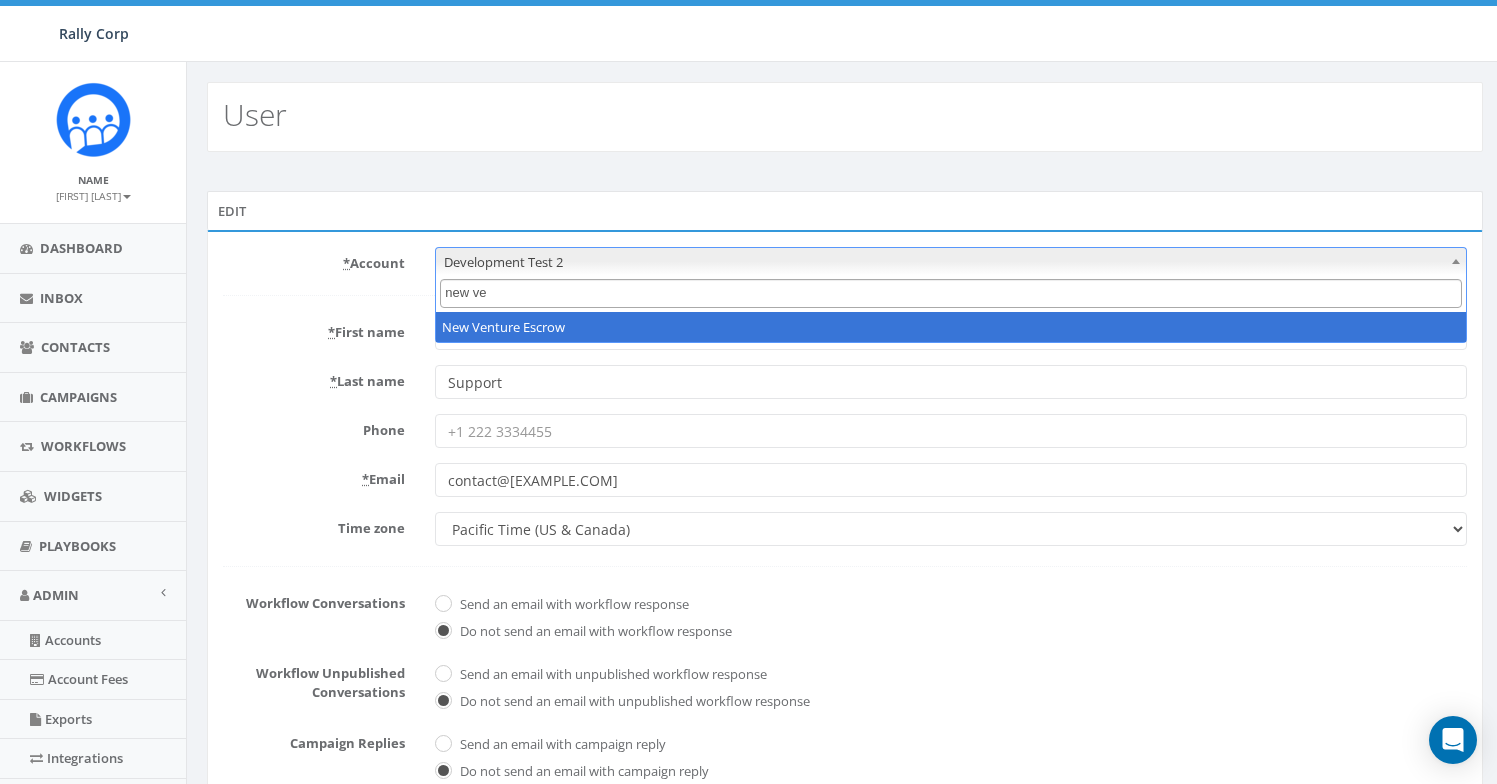 type on "new ve" 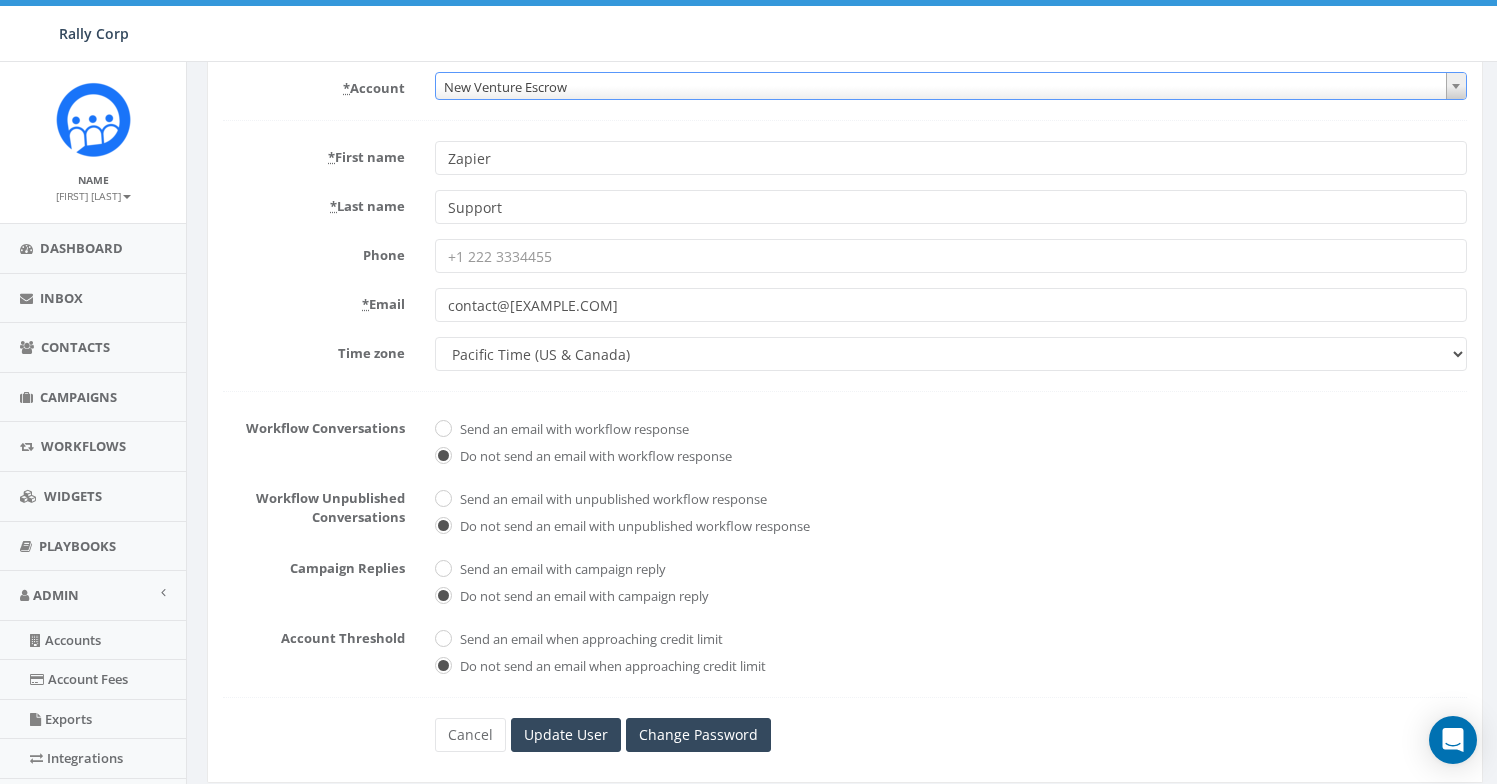 scroll, scrollTop: 410, scrollLeft: 0, axis: vertical 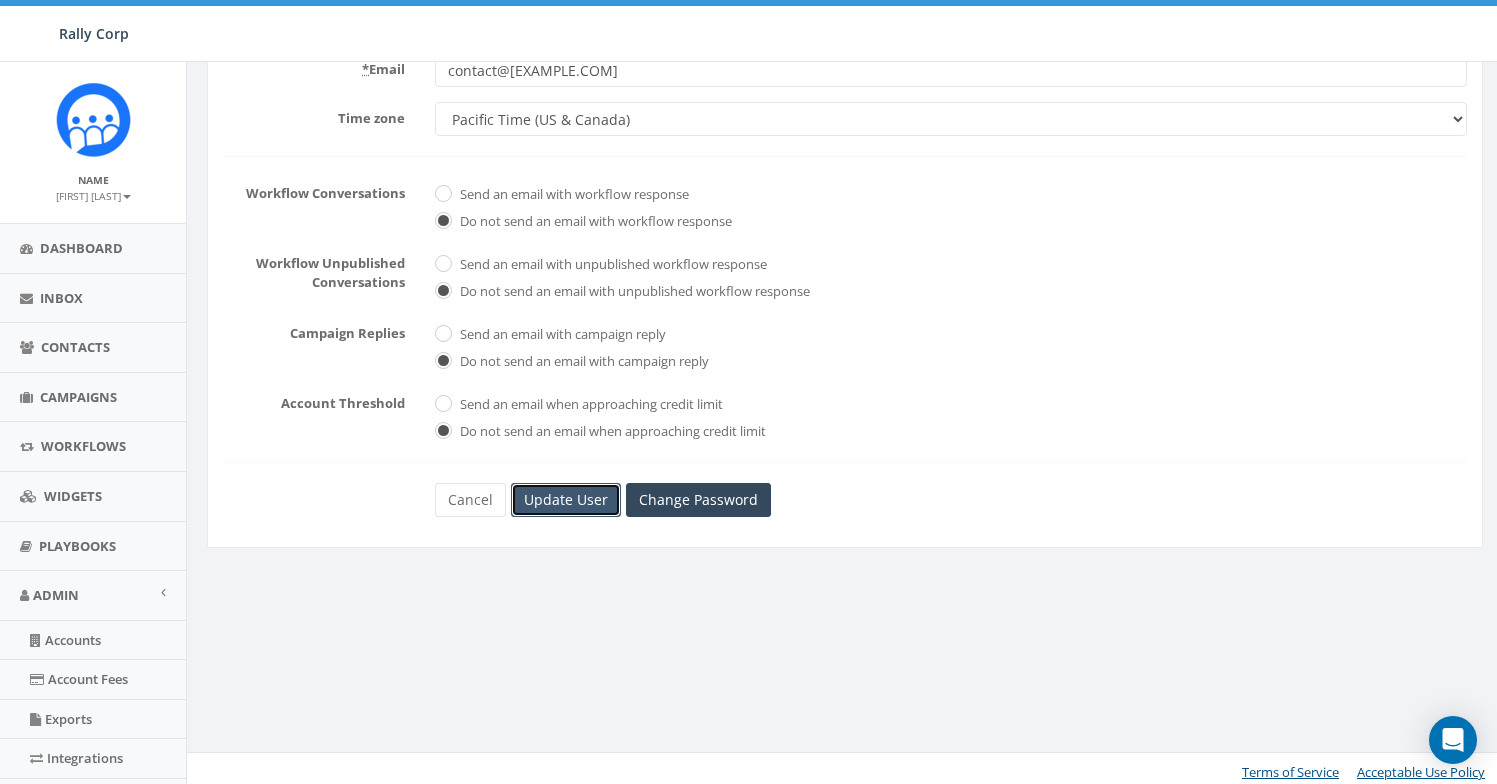 click on "Update User" at bounding box center [566, 500] 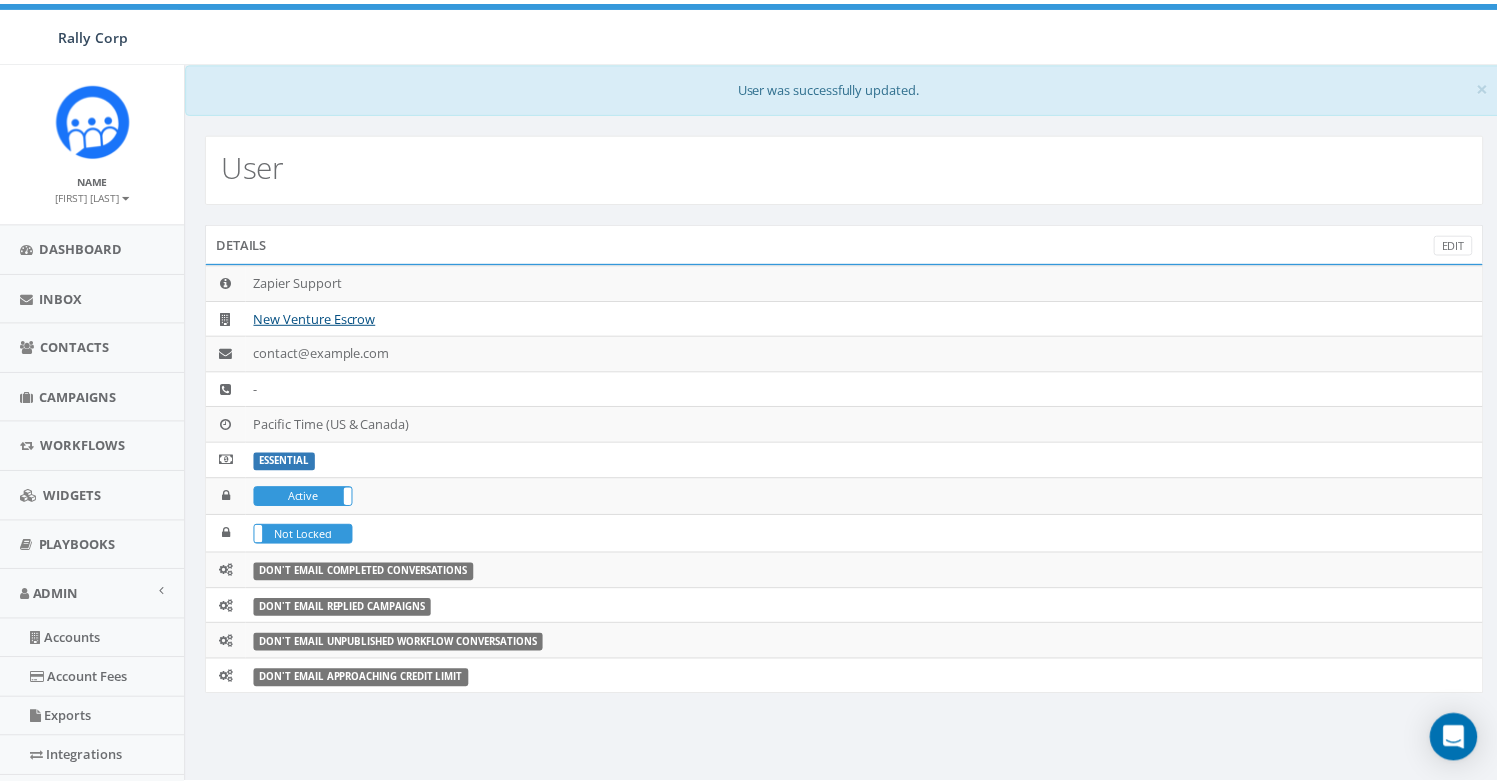 scroll, scrollTop: 0, scrollLeft: 0, axis: both 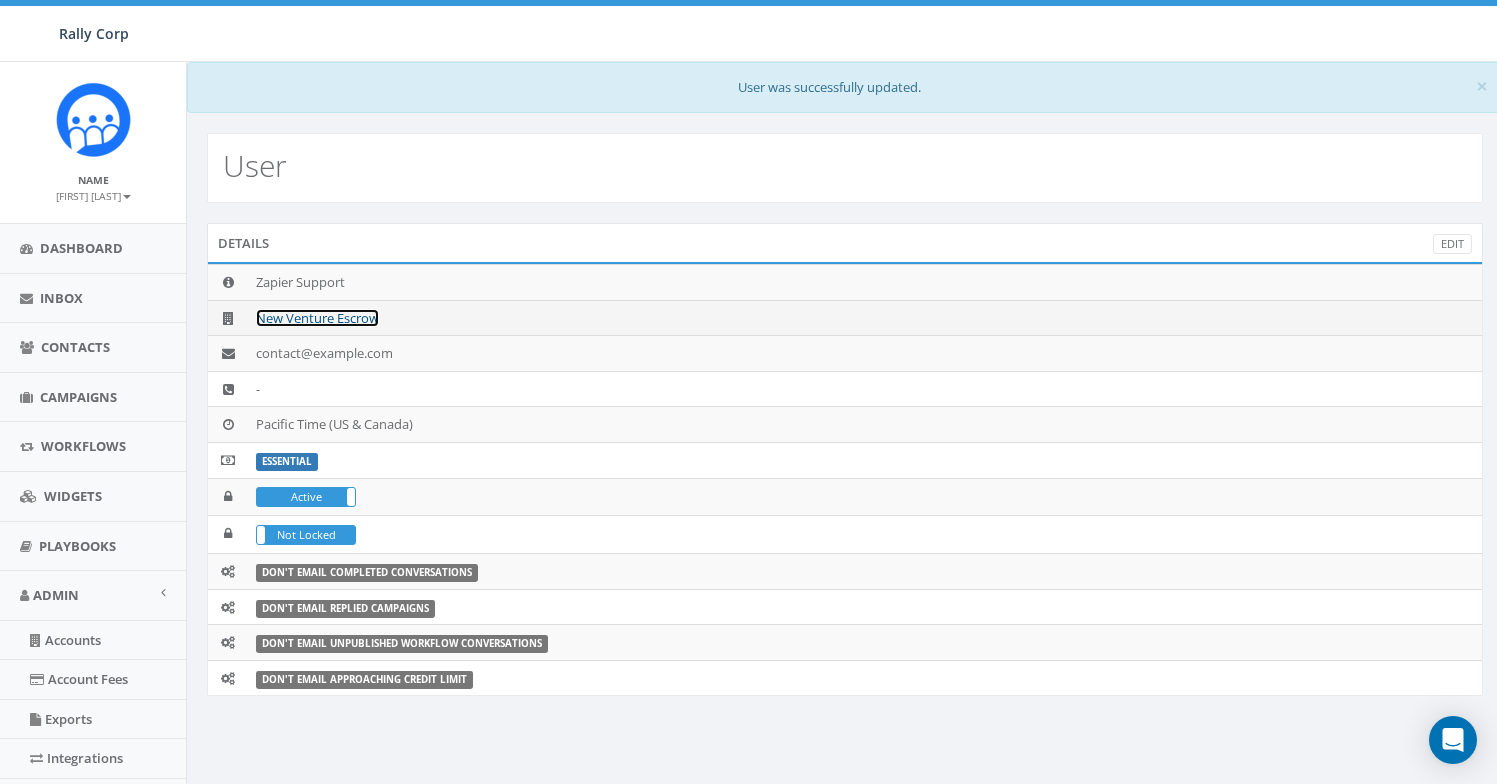 click on "New Venture Escrow" at bounding box center (317, 318) 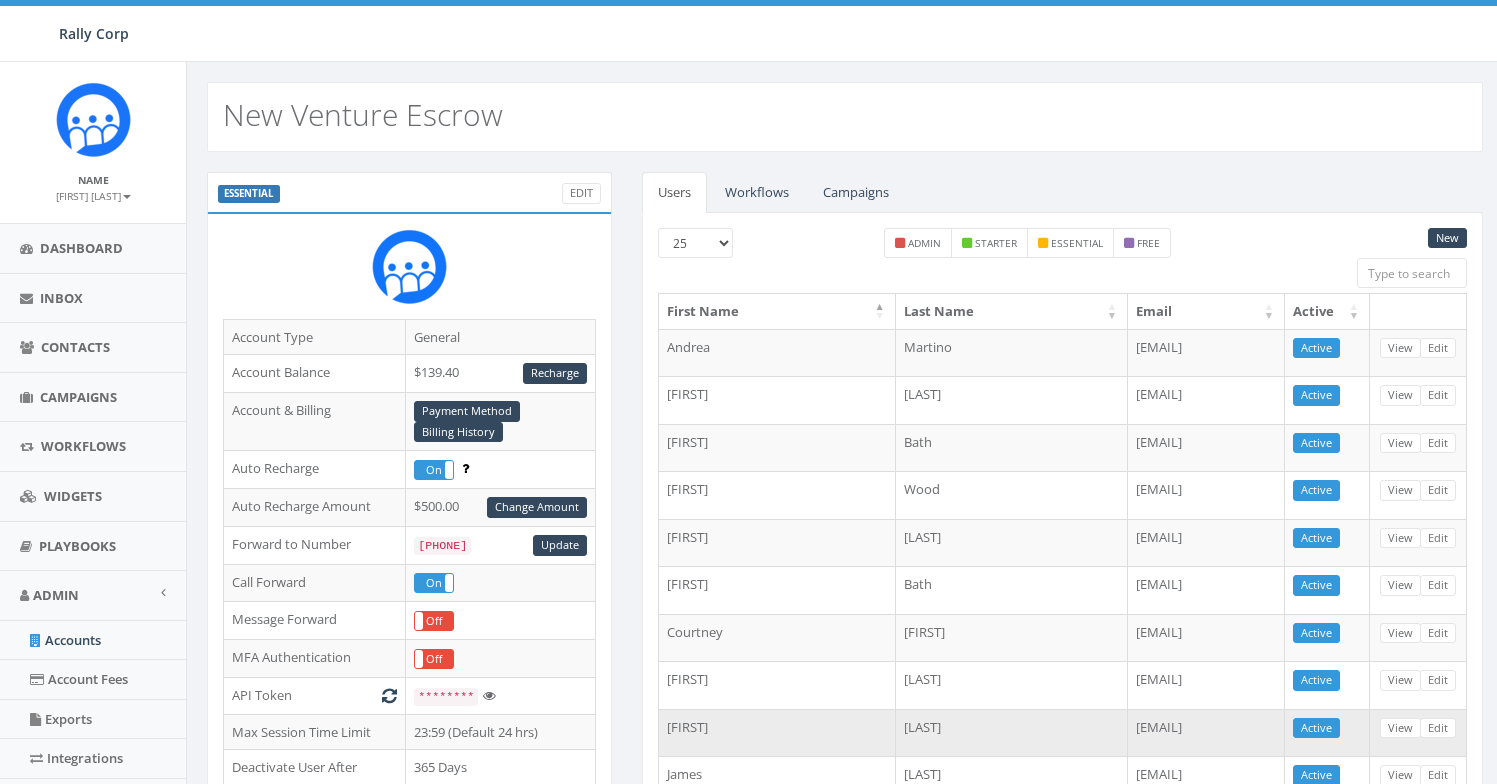 scroll, scrollTop: 0, scrollLeft: 0, axis: both 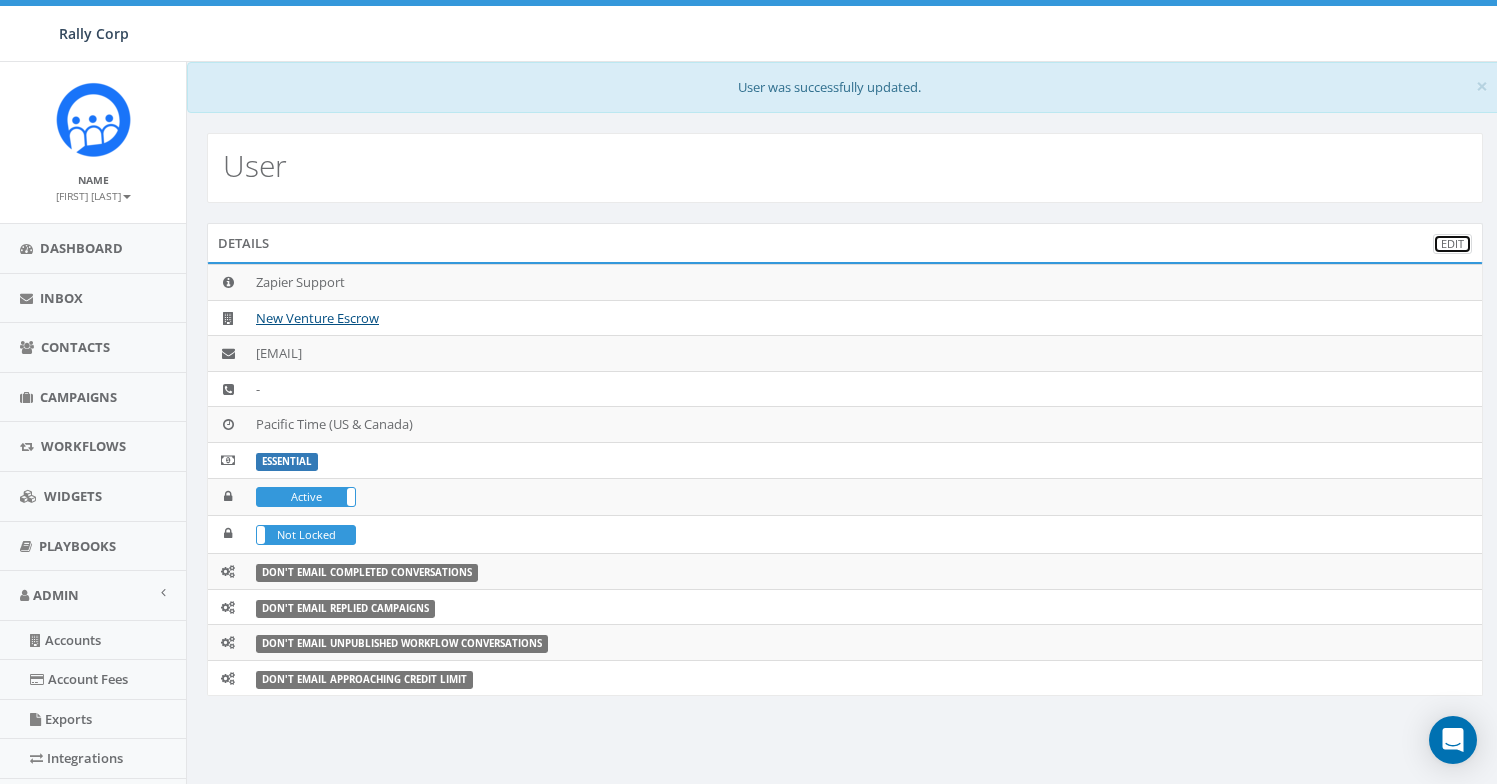 click on "Edit" at bounding box center [1452, 244] 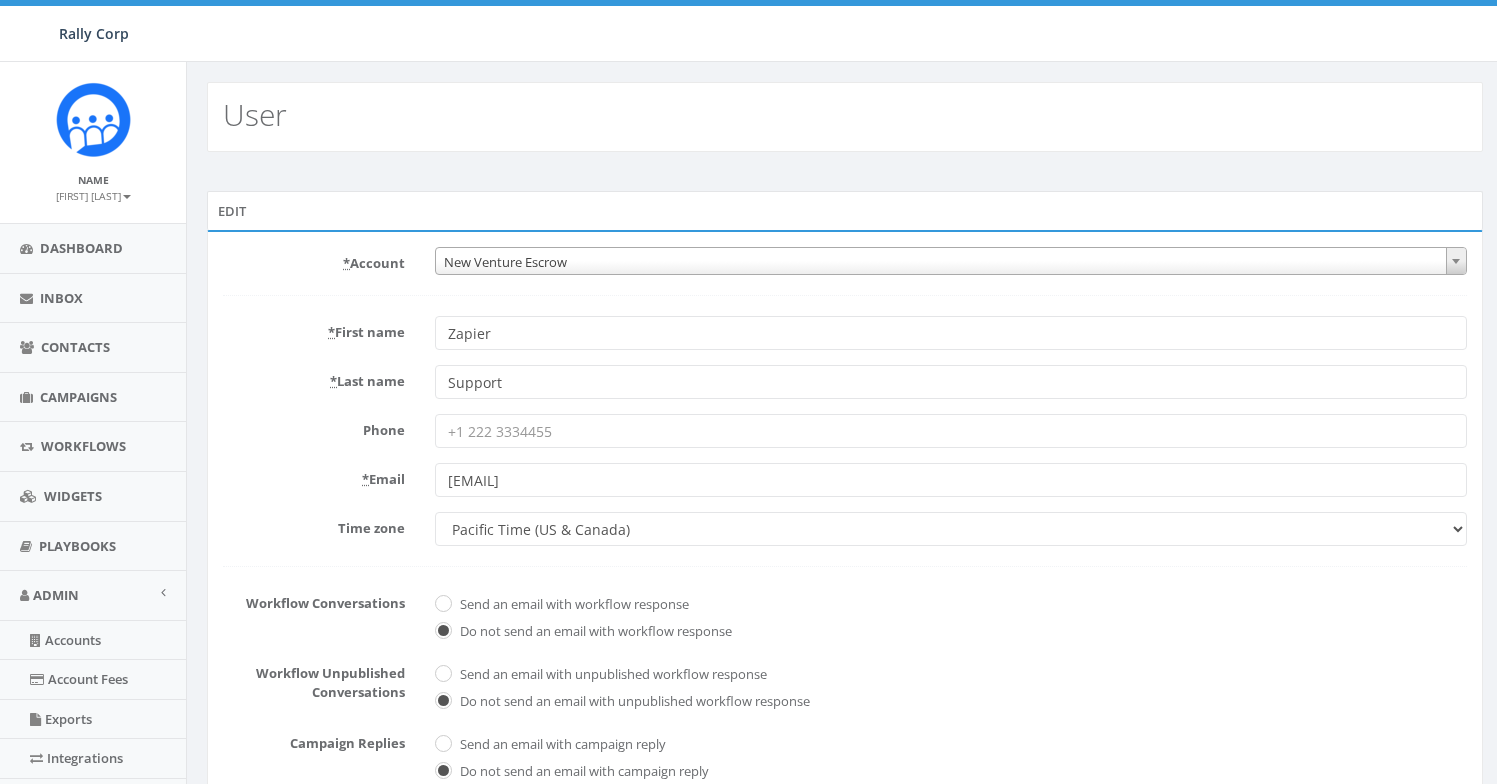 scroll, scrollTop: 0, scrollLeft: 0, axis: both 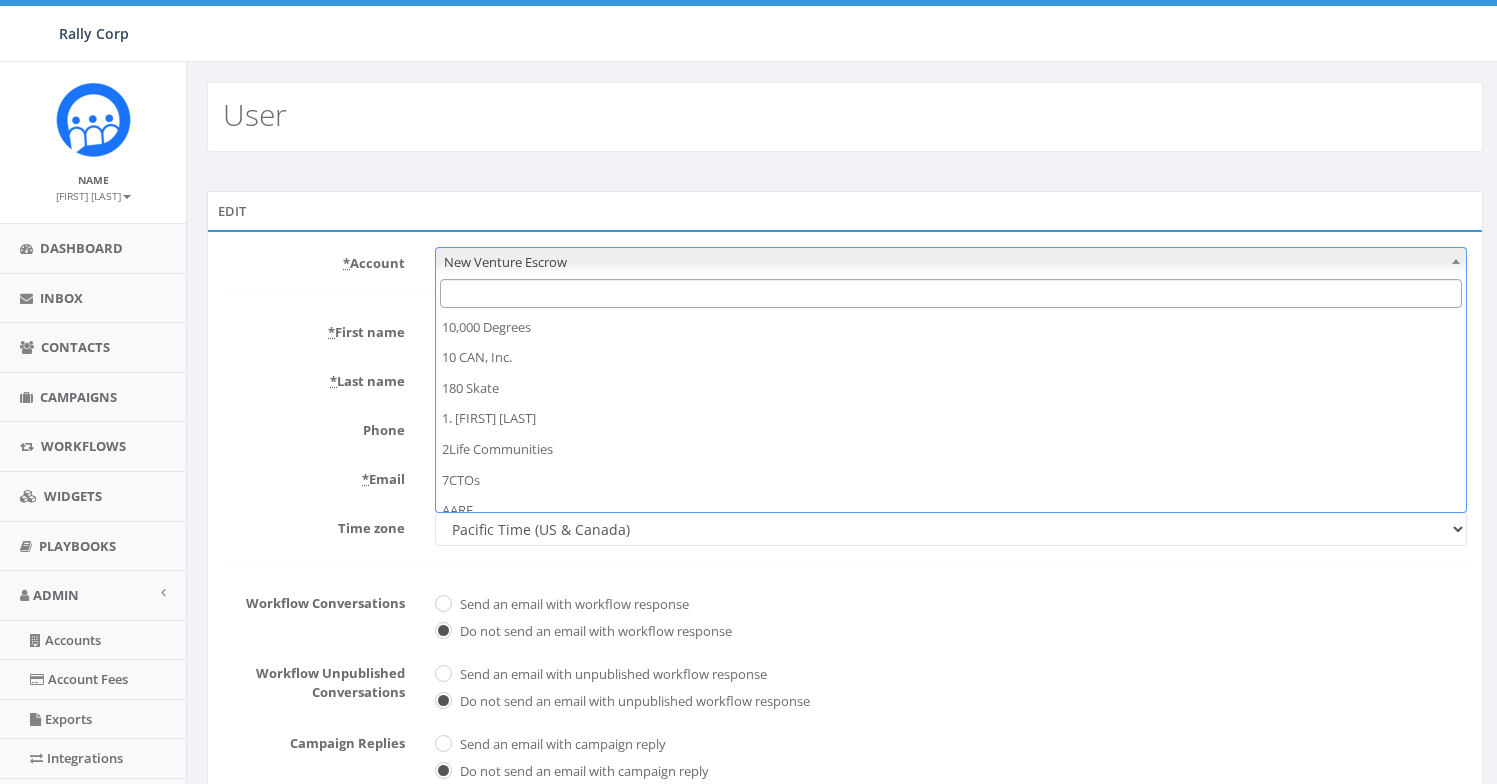 click on "New Venture Escrow" at bounding box center [951, 262] 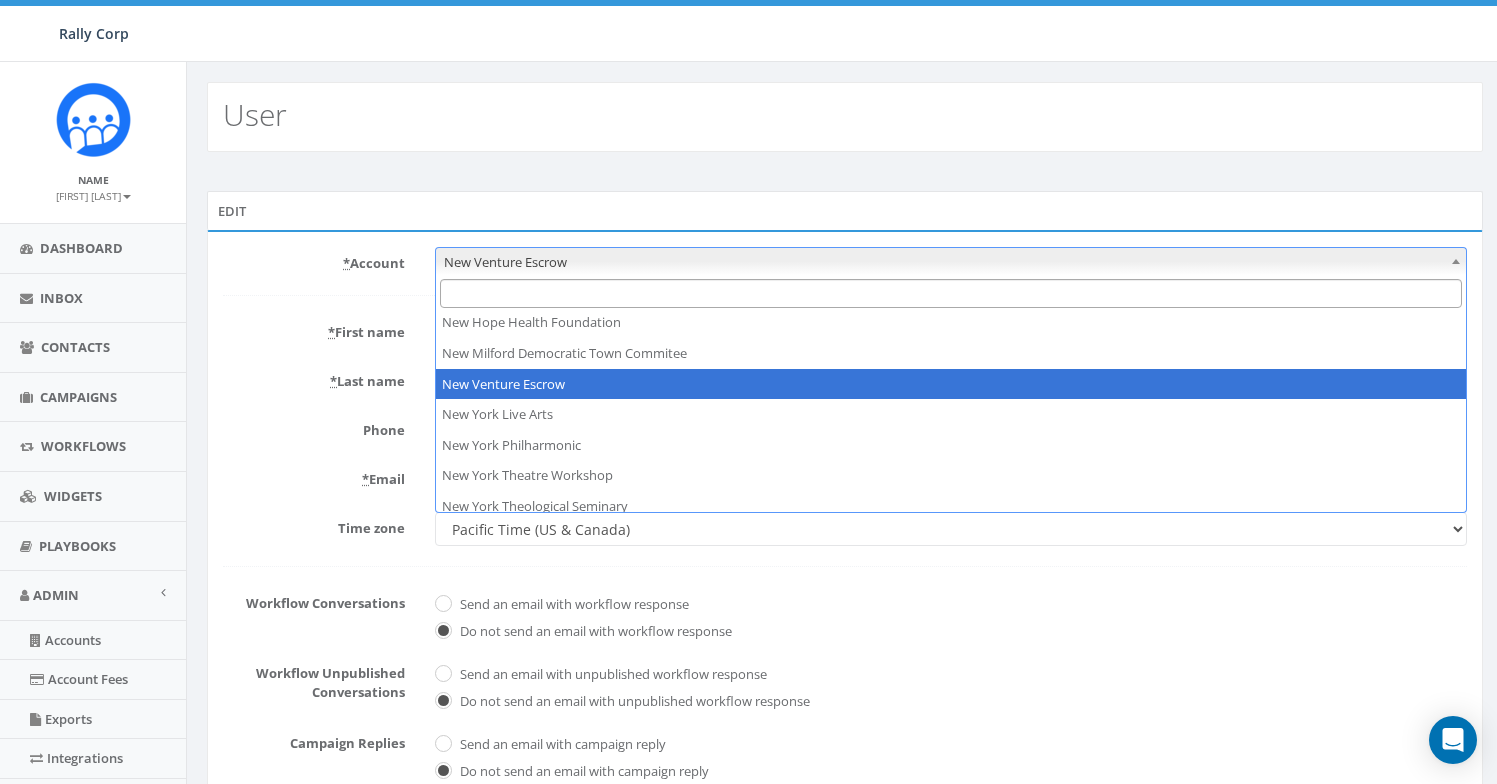 click at bounding box center [951, 293] 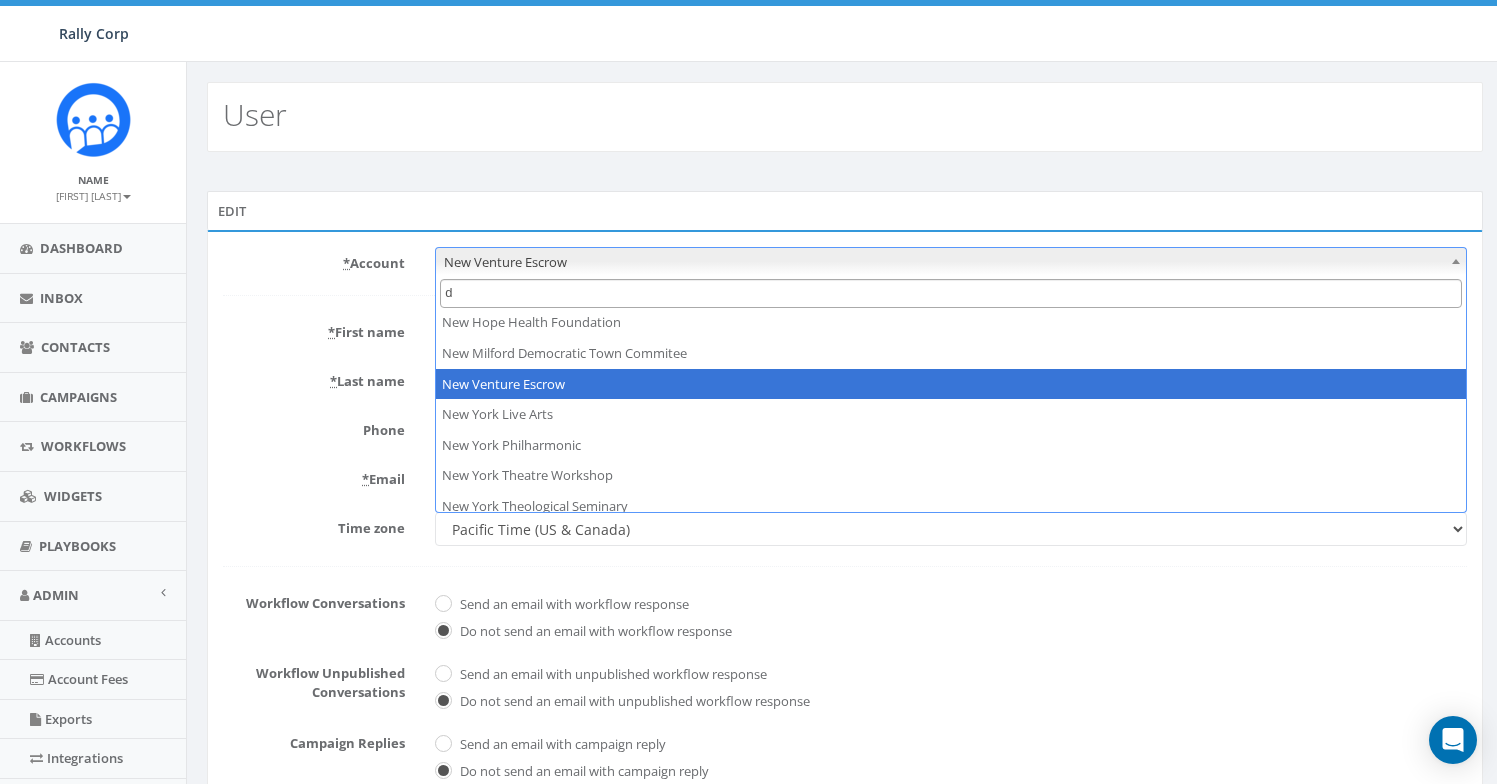 scroll, scrollTop: 0, scrollLeft: 0, axis: both 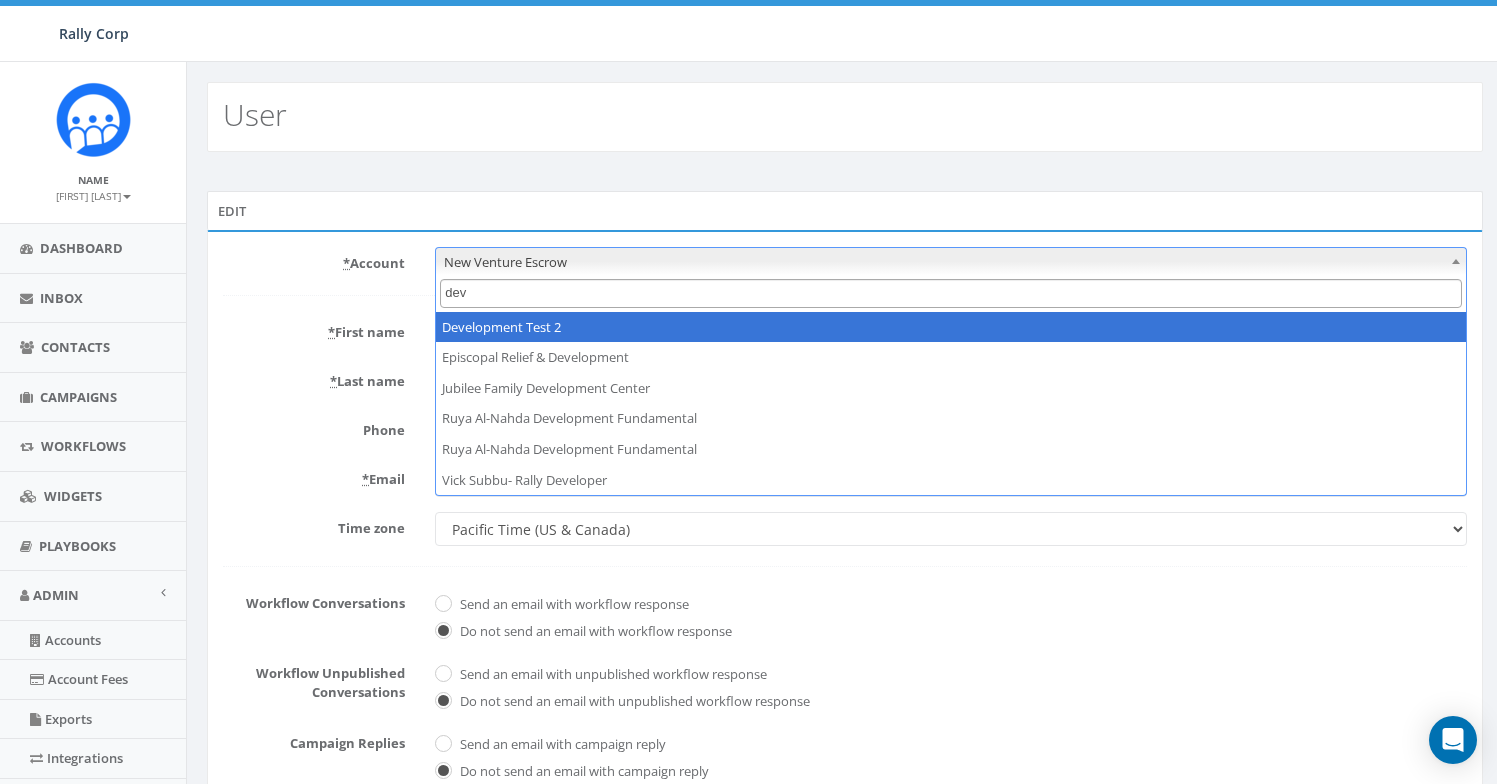 type on "dev" 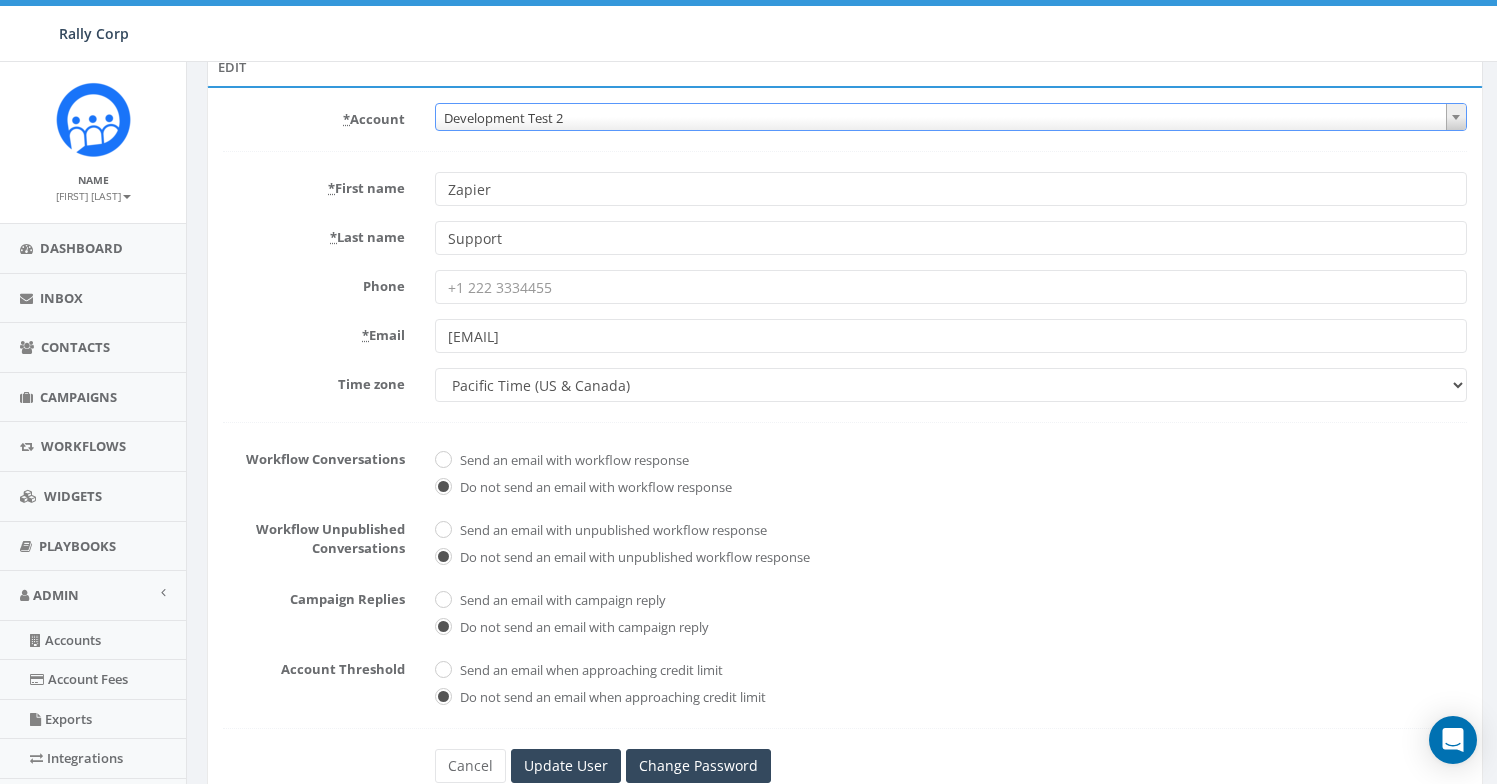 scroll, scrollTop: 417, scrollLeft: 0, axis: vertical 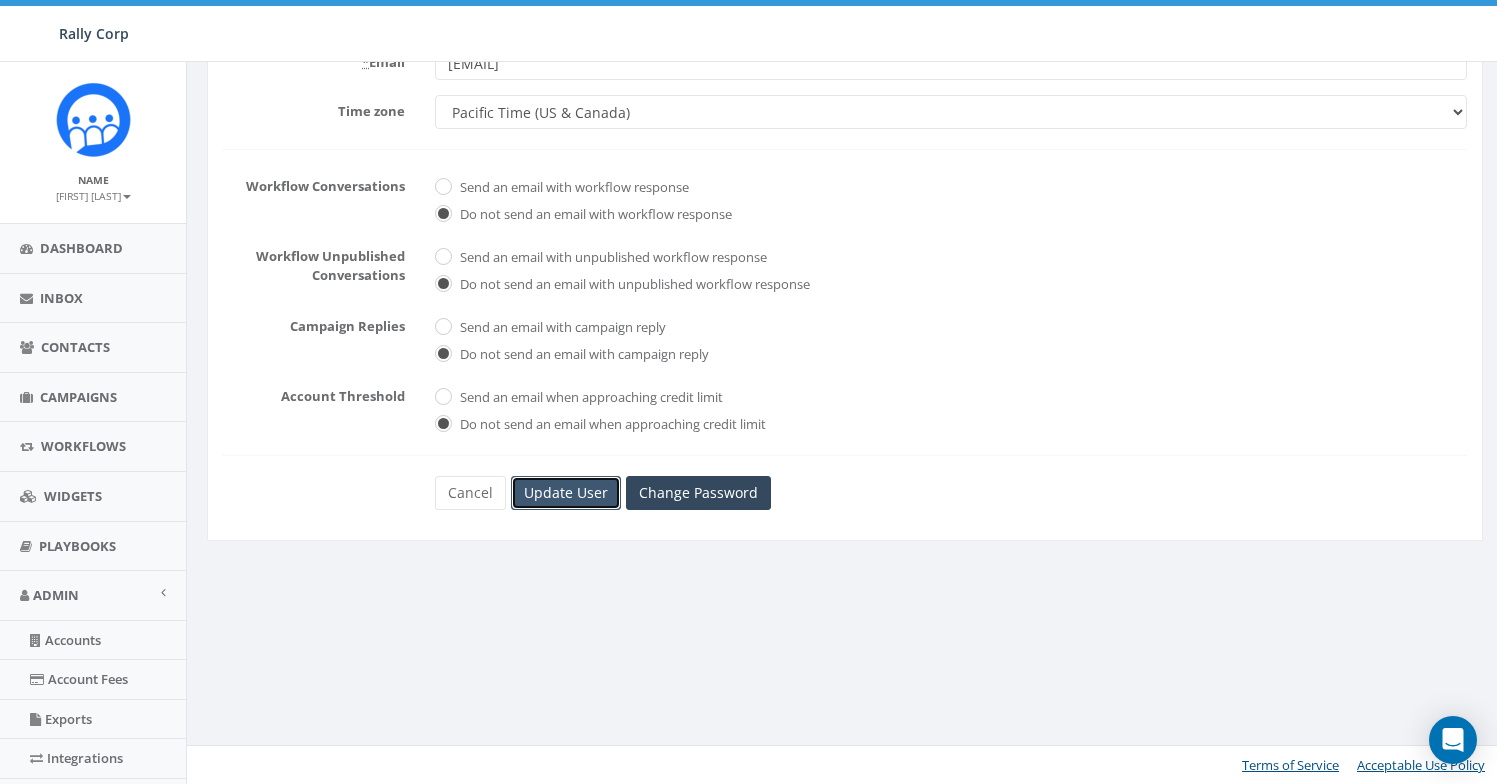 click on "Update User" at bounding box center (566, 493) 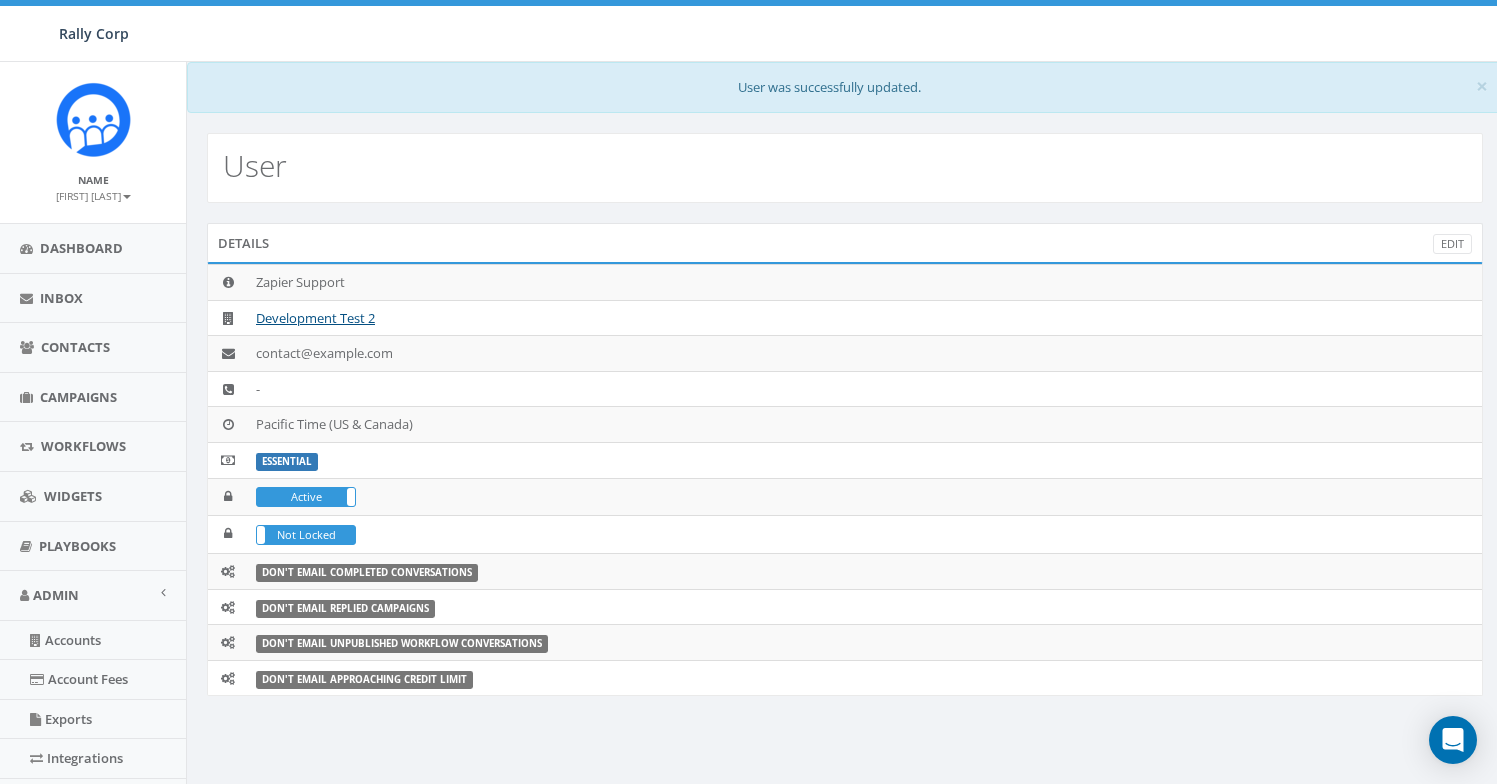 scroll, scrollTop: 0, scrollLeft: 0, axis: both 